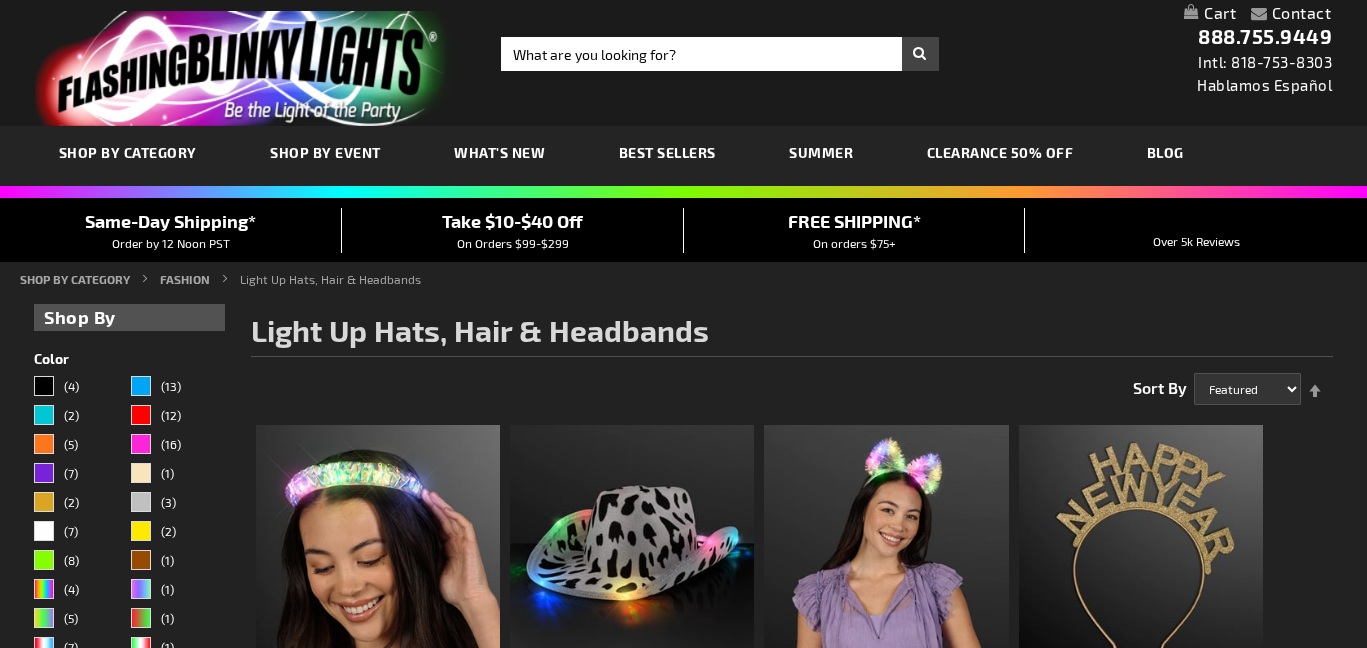 scroll, scrollTop: 0, scrollLeft: 0, axis: both 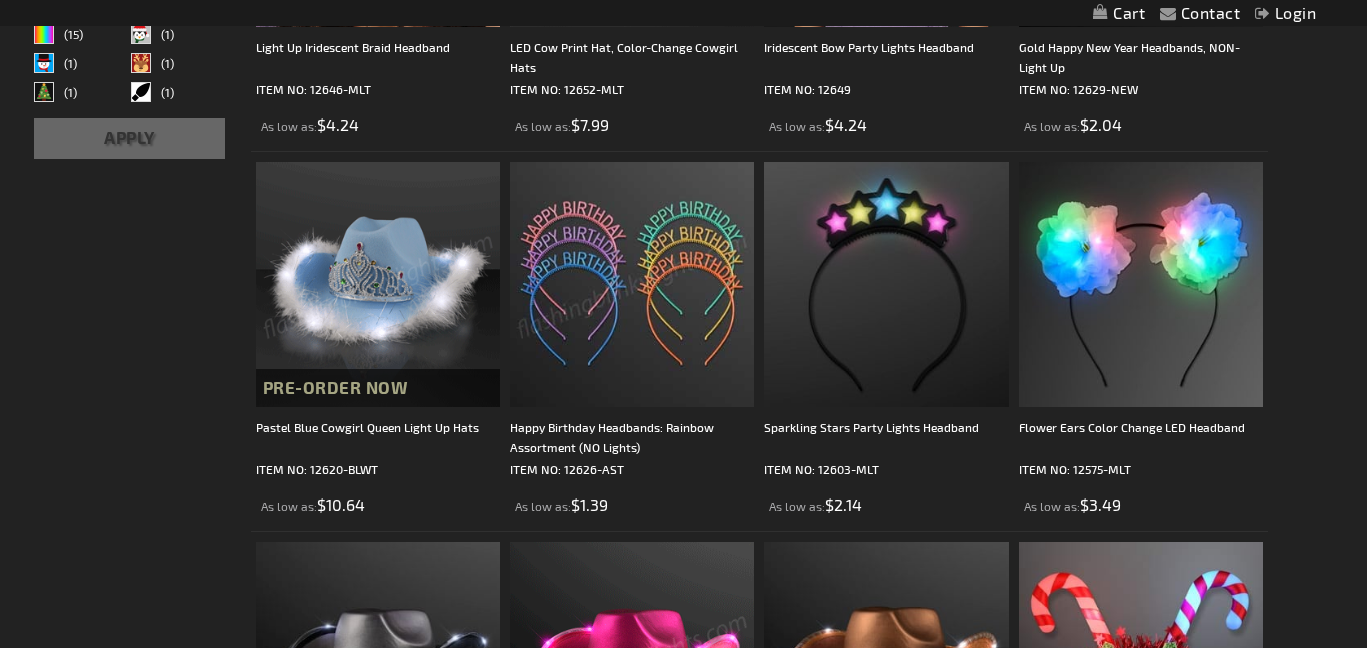 click at bounding box center [378, 284] 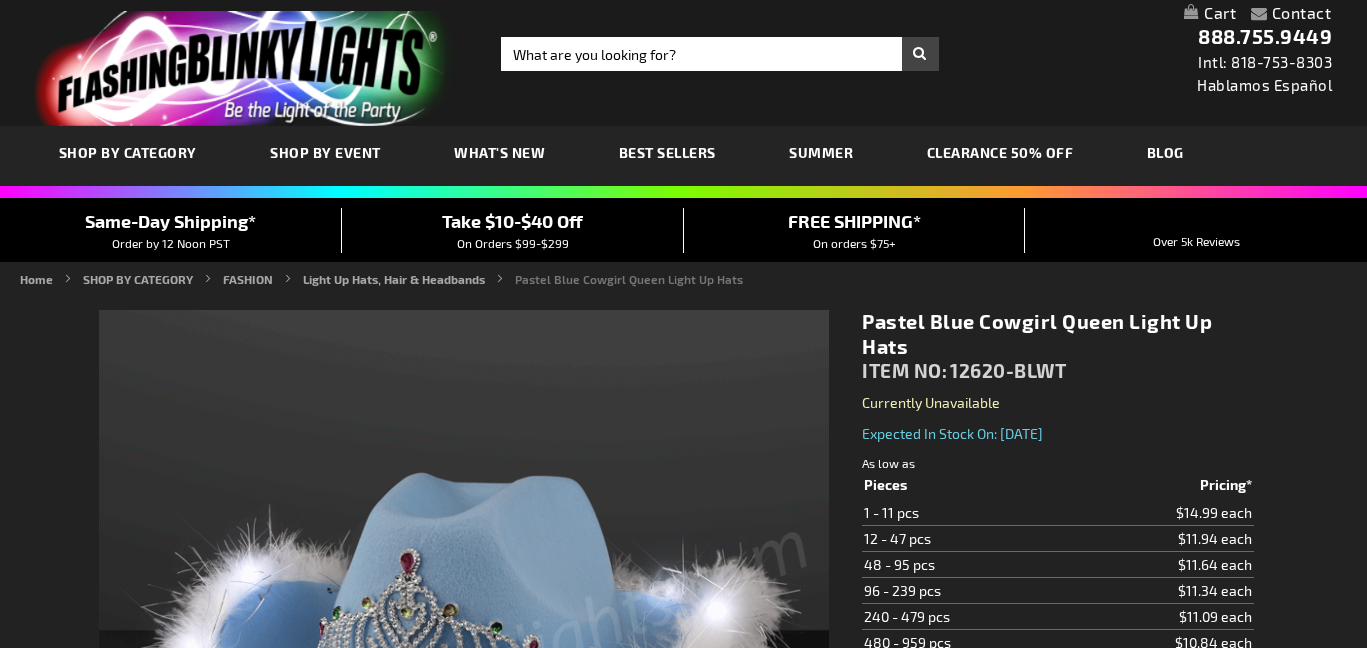 scroll, scrollTop: 0, scrollLeft: 0, axis: both 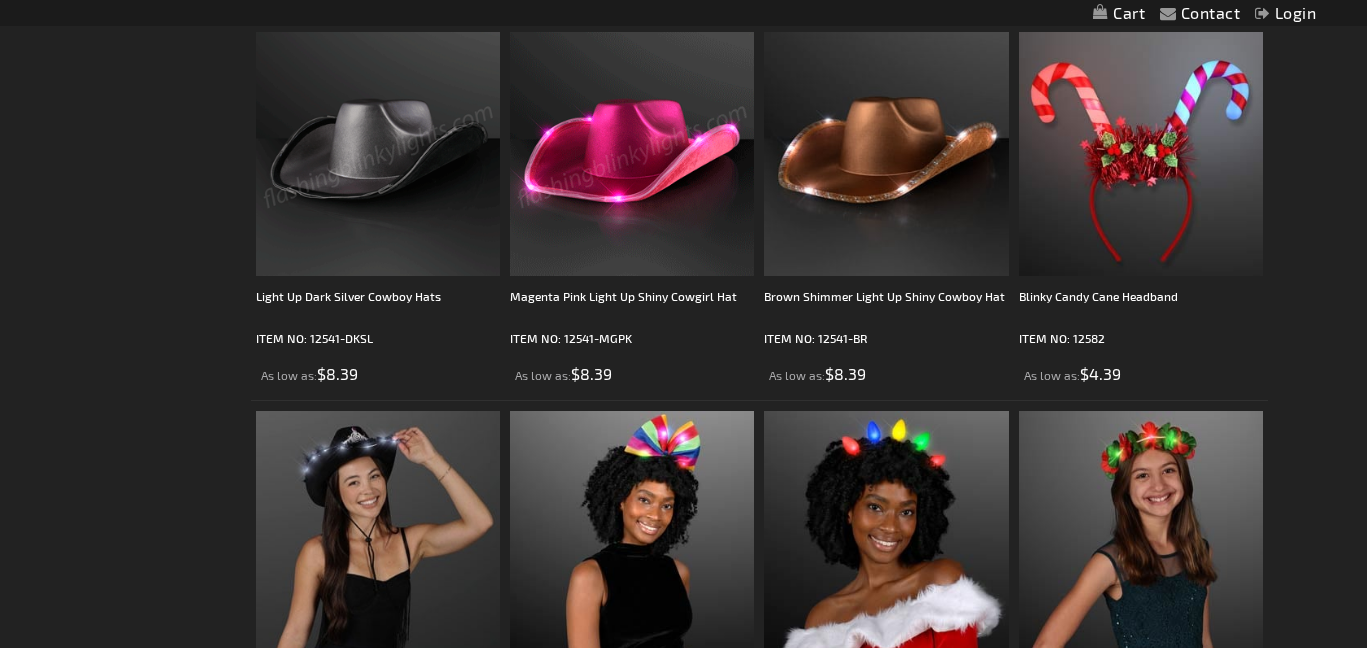 click at bounding box center [632, 154] 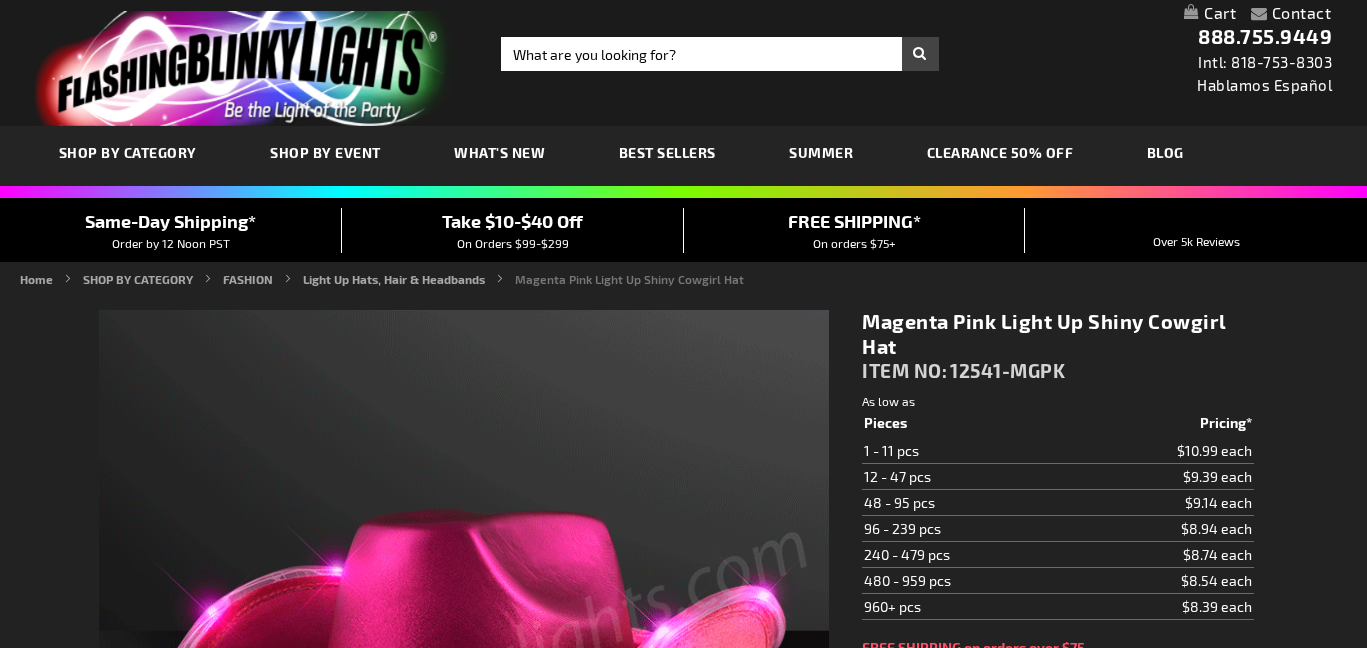 scroll, scrollTop: 0, scrollLeft: 0, axis: both 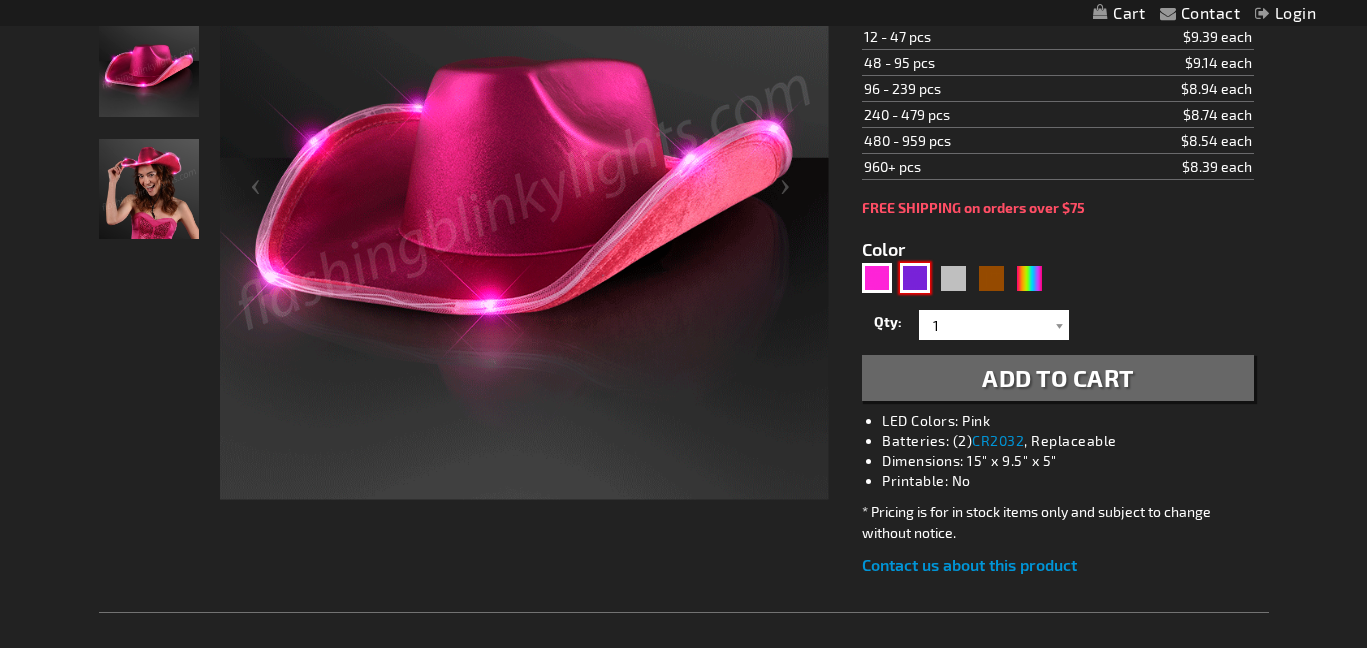 click at bounding box center [915, 278] 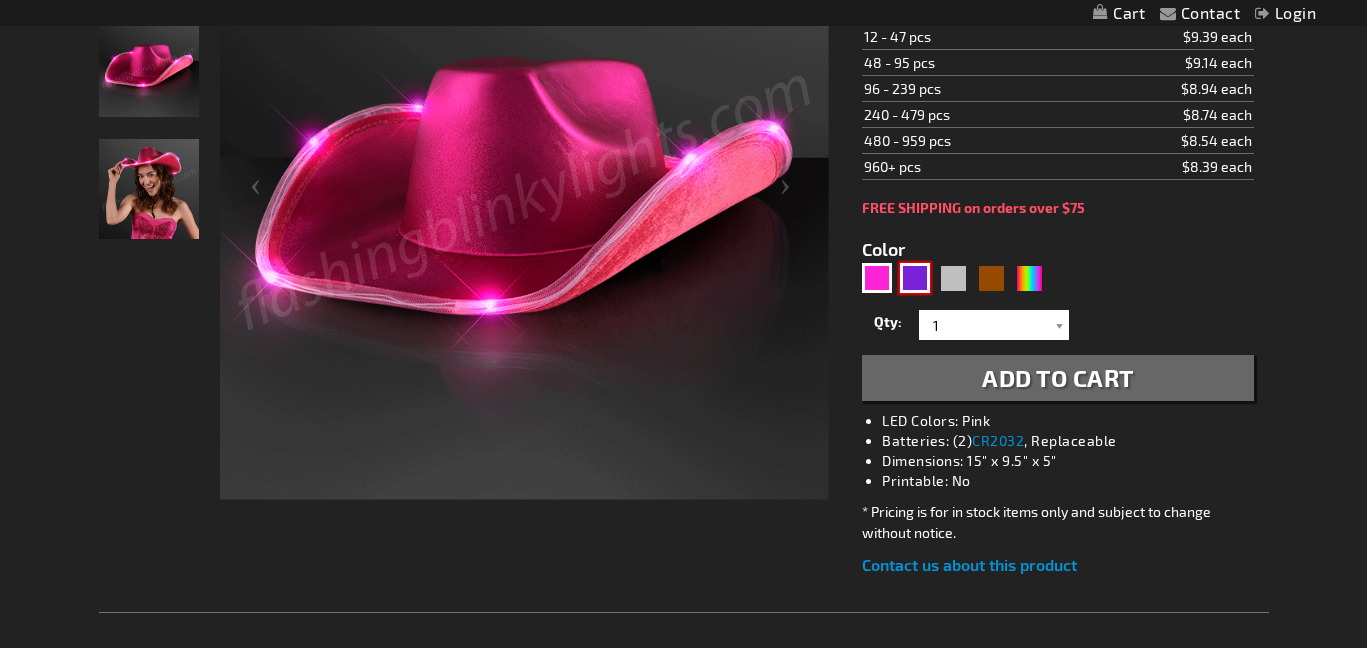 type on "5640" 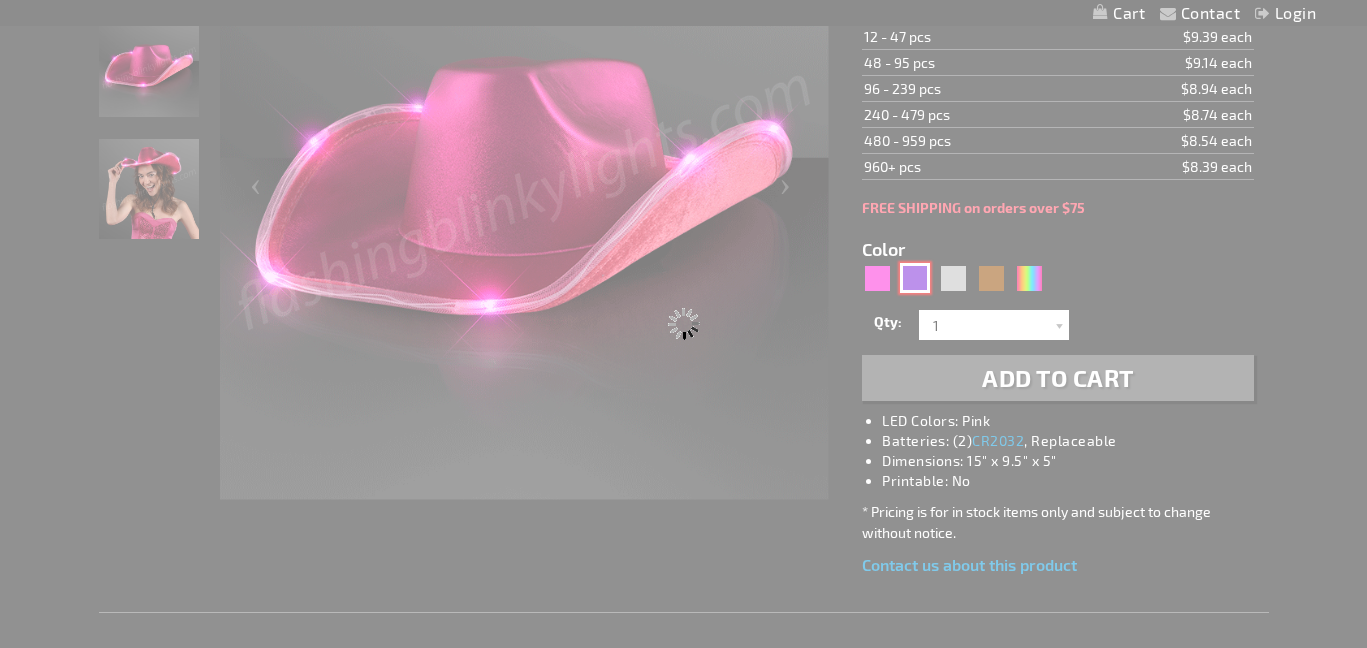 type on "12541-PR" 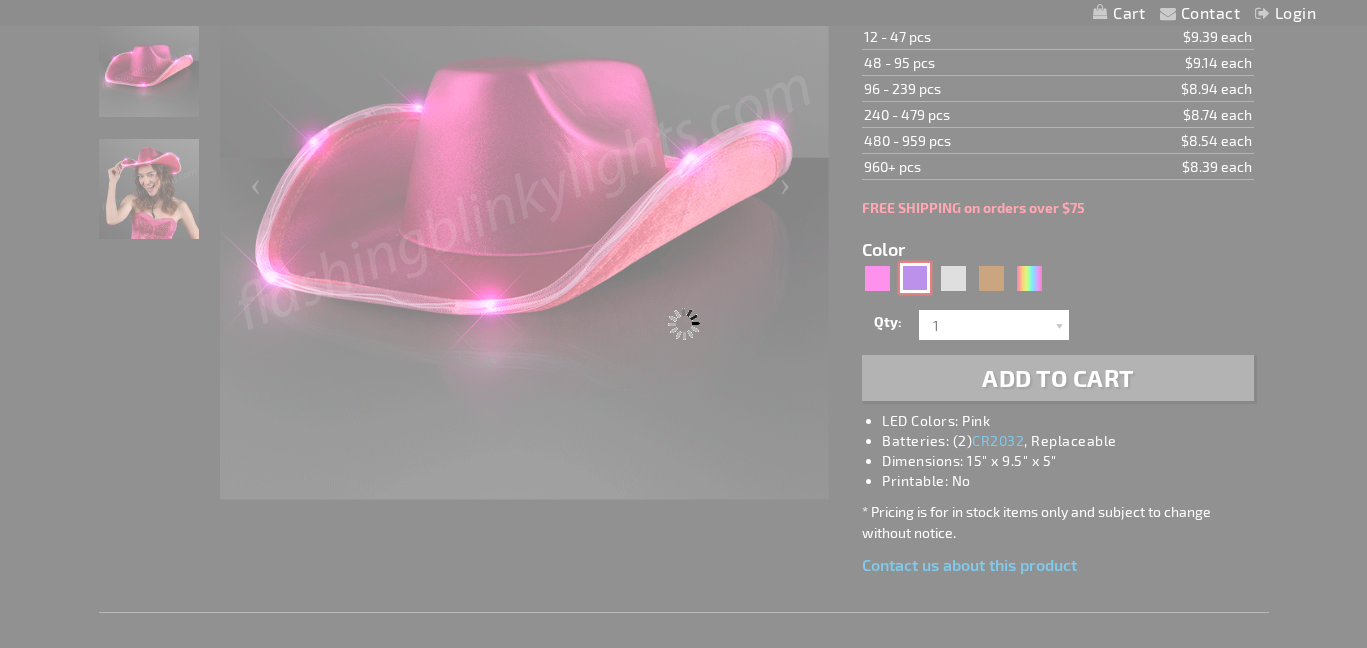 type on "Customize - Shiny Light Up Purple Cowboy Hat - ITEM NO: 12541-PR" 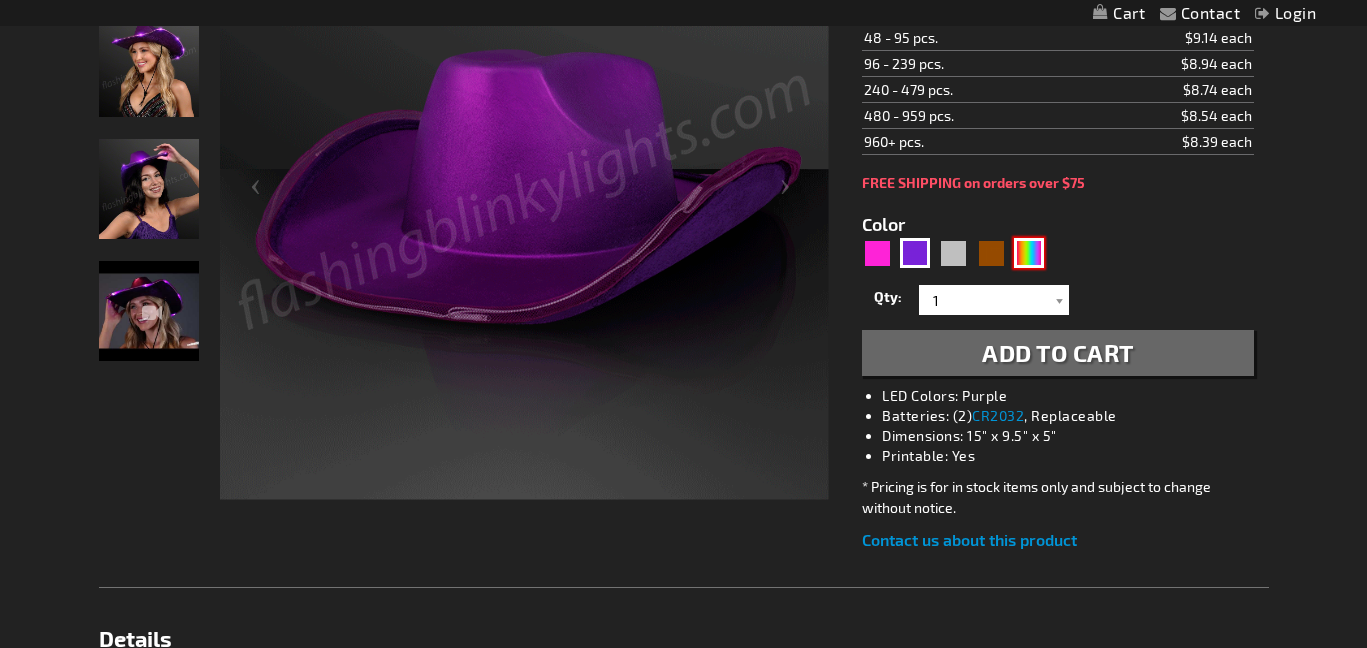 click at bounding box center [1029, 253] 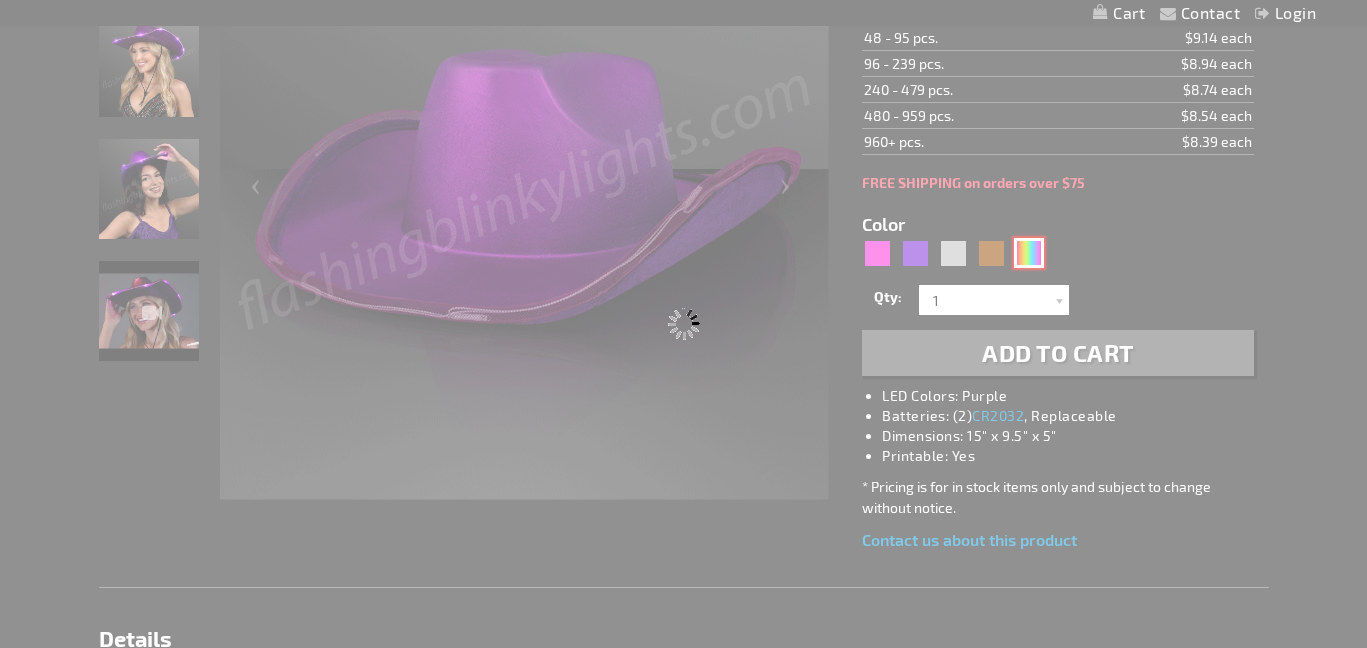type on "12541-RNBW" 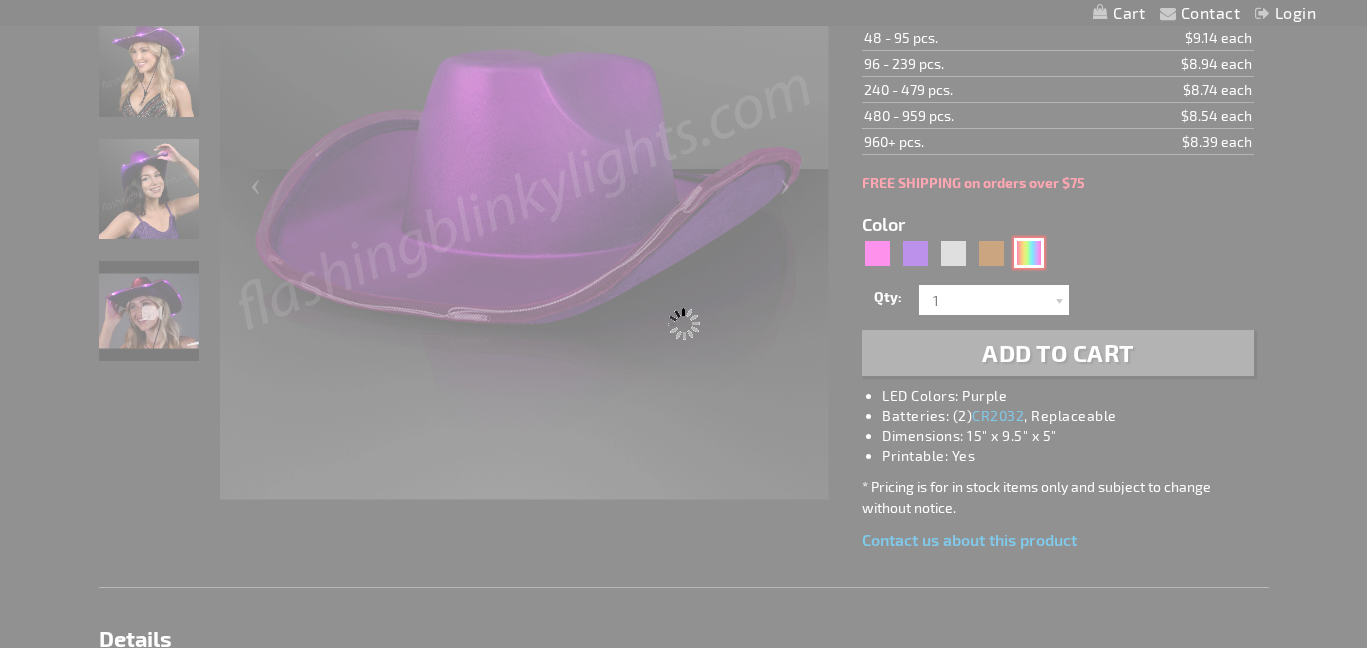 type on "Customize - Light Up Cowboy Shiny Rainbow Hat - ITEM NO: 12541-RNBW" 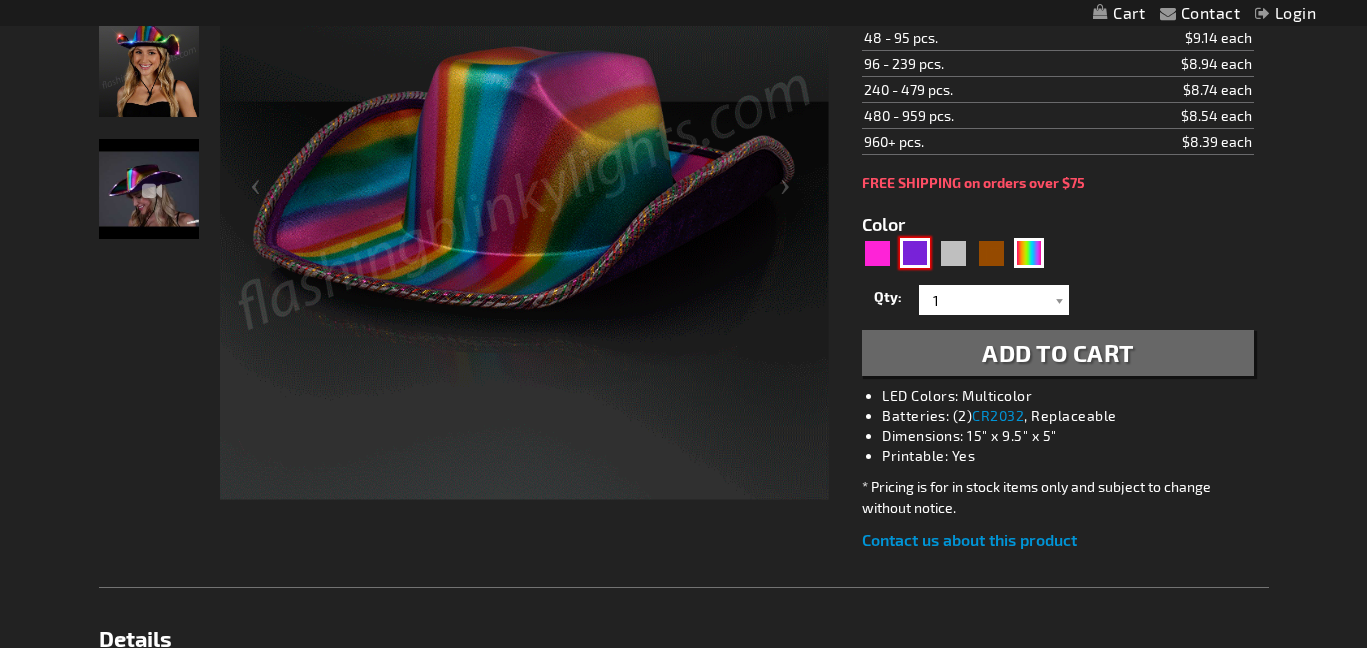 click at bounding box center (915, 253) 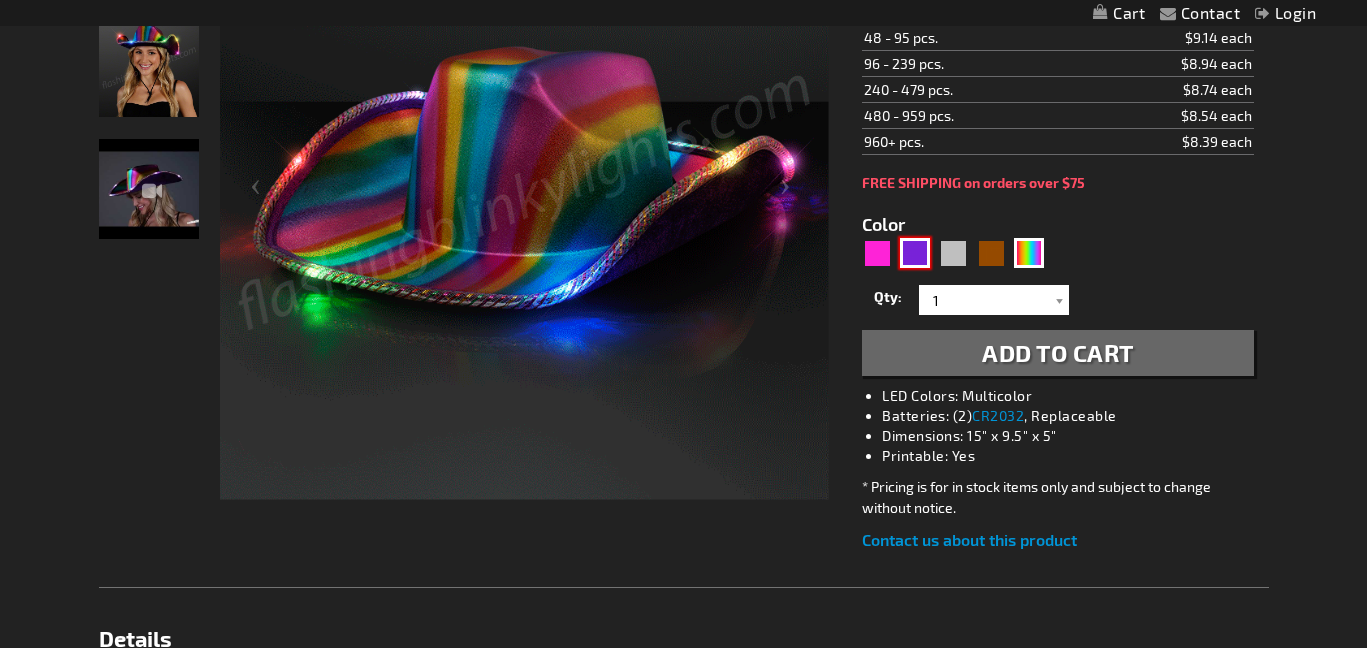 type on "5640" 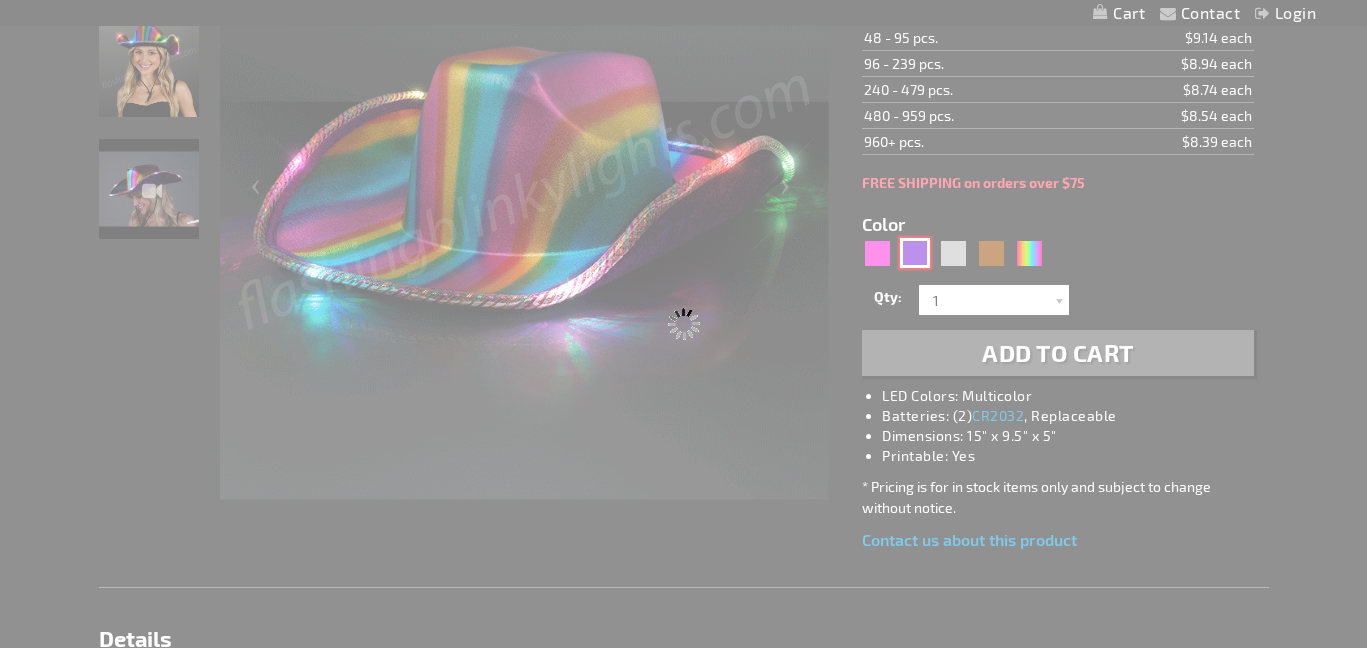 type on "12541-PR" 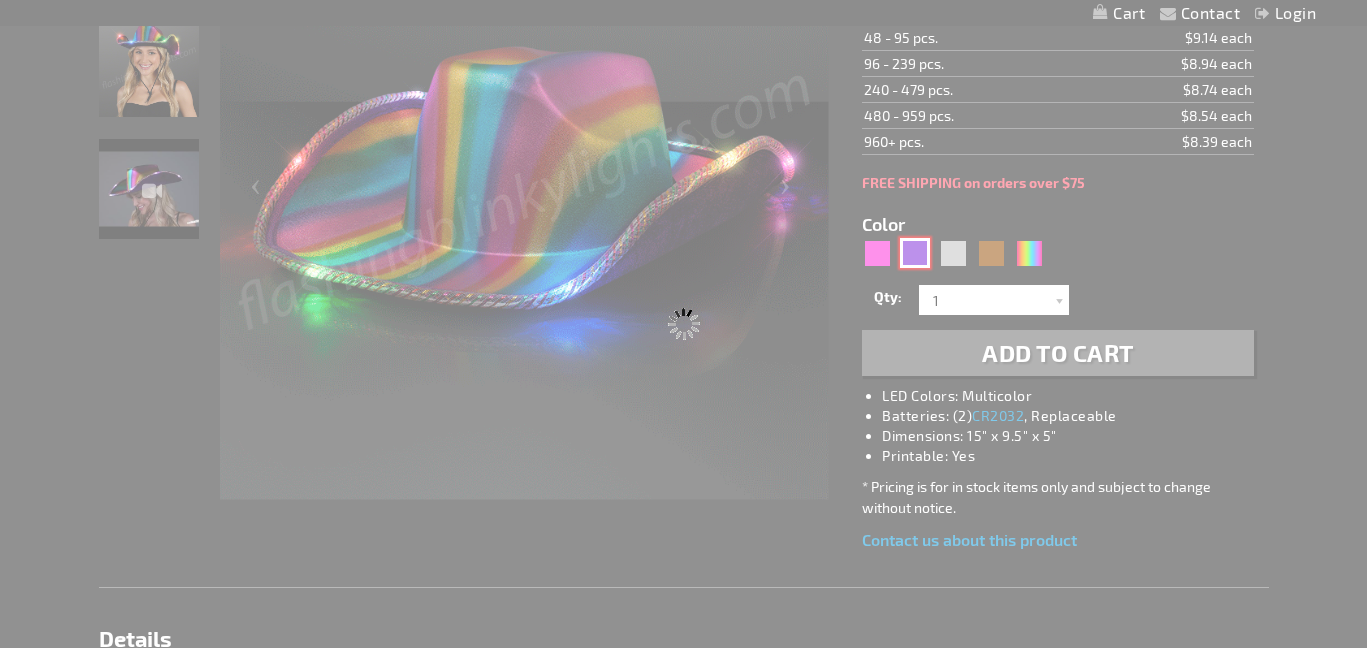 type on "Customize - Shiny Light Up Purple Cowboy Hat - ITEM NO: 12541-PR" 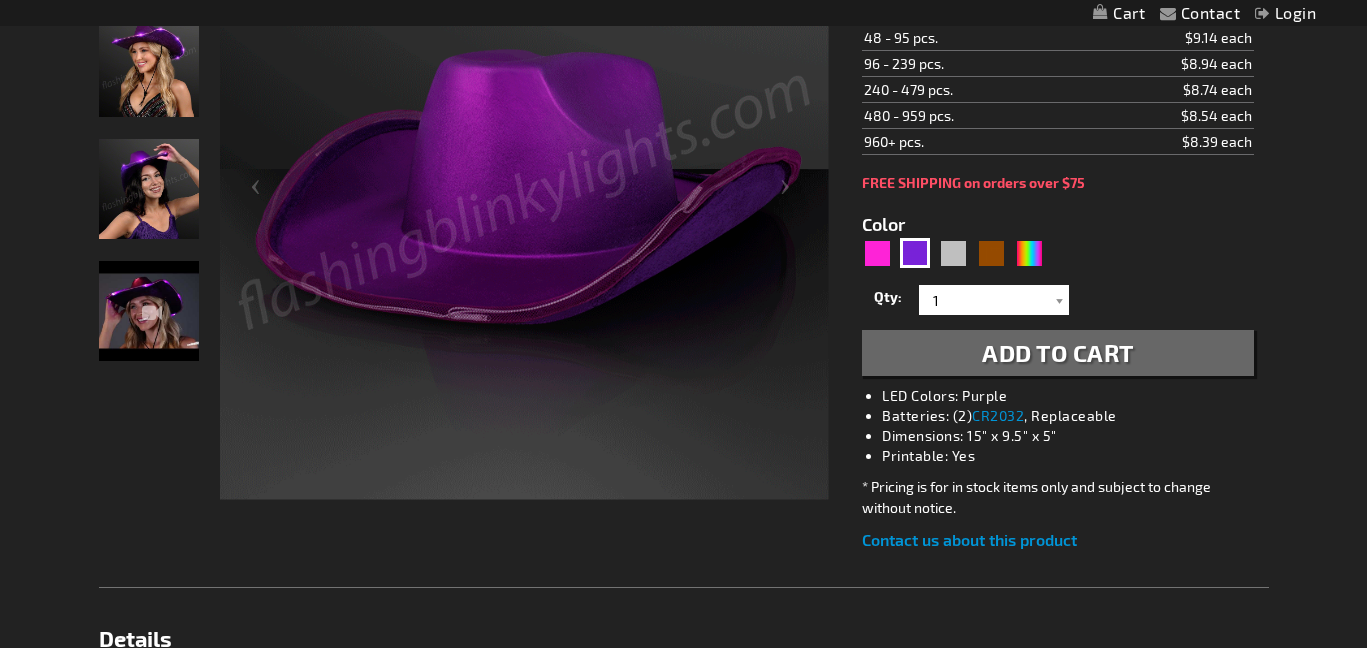 click on "Shiny Light Up Purple Cowboy Hat
ITEM NO:
12541-PR
$8.39
Pieces Pricing* 1 - 11 pcs. $10.99 each 12 - 47 pcs. $9.39 each 48 - 95 pcs. $9.14 each 96 - 239 pcs. $8.94 each 240 - 479 pcs. $8.74 each 480 - 959 pcs. $8.54 each 960+ pcs. $8.39 each
Please enter email to subscribe for stock alert
Notify me
FREE SHIPPING on orders over $75
Color 5640" at bounding box center [1057, 219] 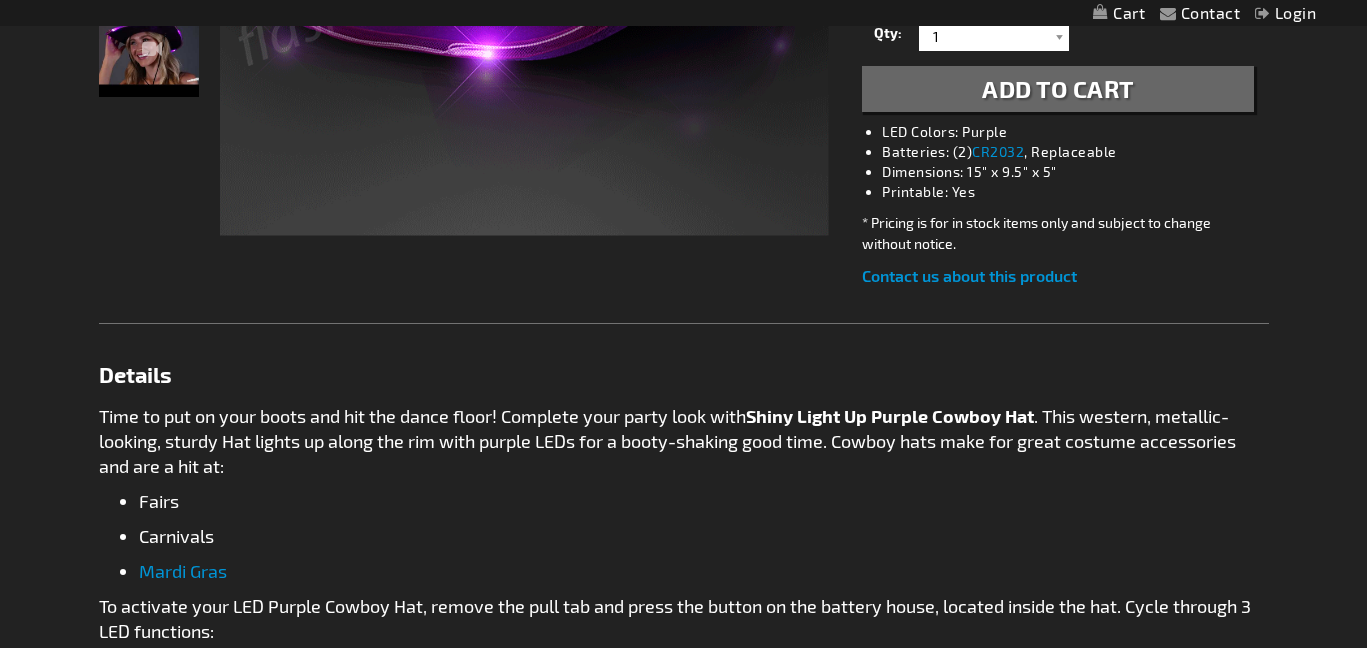 scroll, scrollTop: 684, scrollLeft: 0, axis: vertical 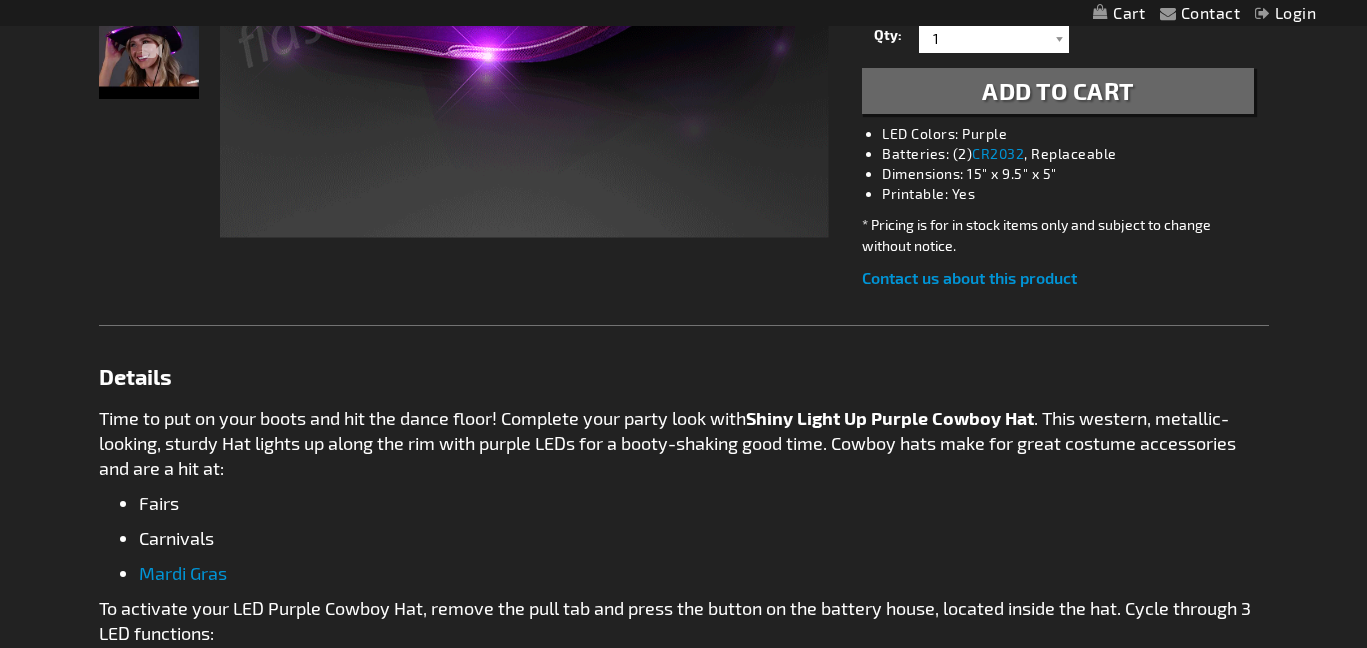 click on "Contact us about this
product" at bounding box center (969, 277) 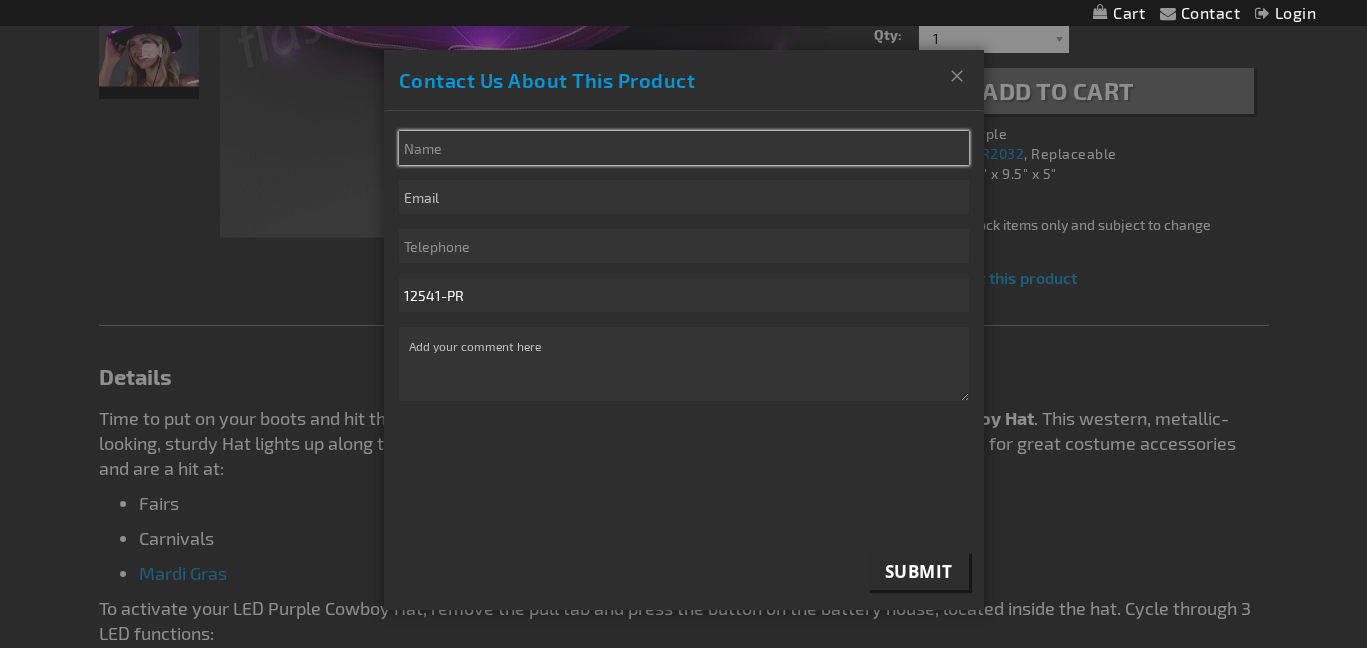 click on "* Name" at bounding box center (684, 148) 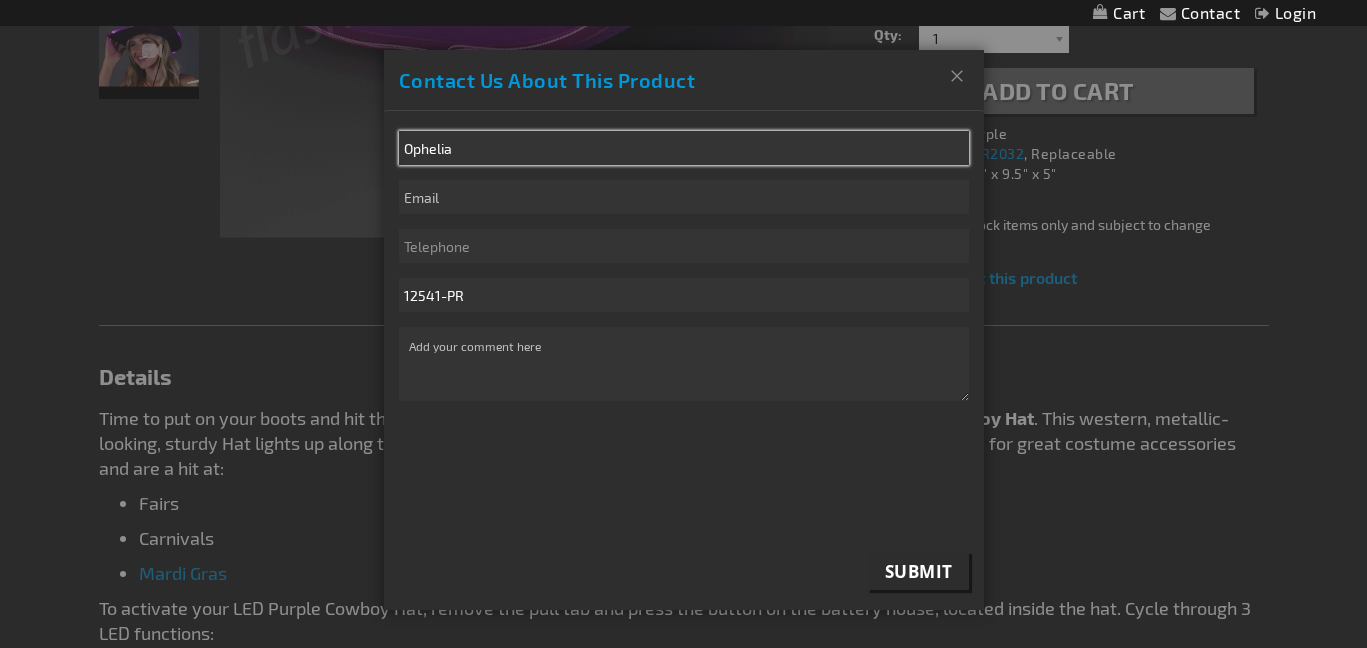 type on "Ophelia" 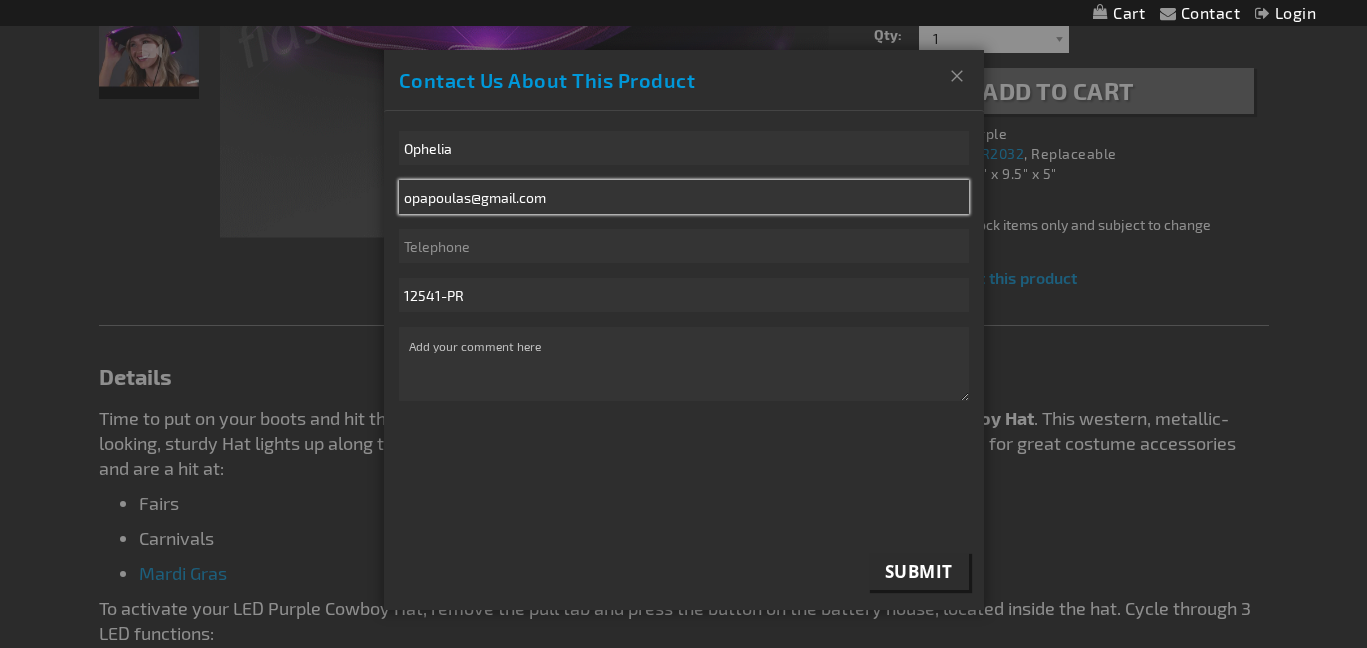 type on "opapoulas@gmail.com" 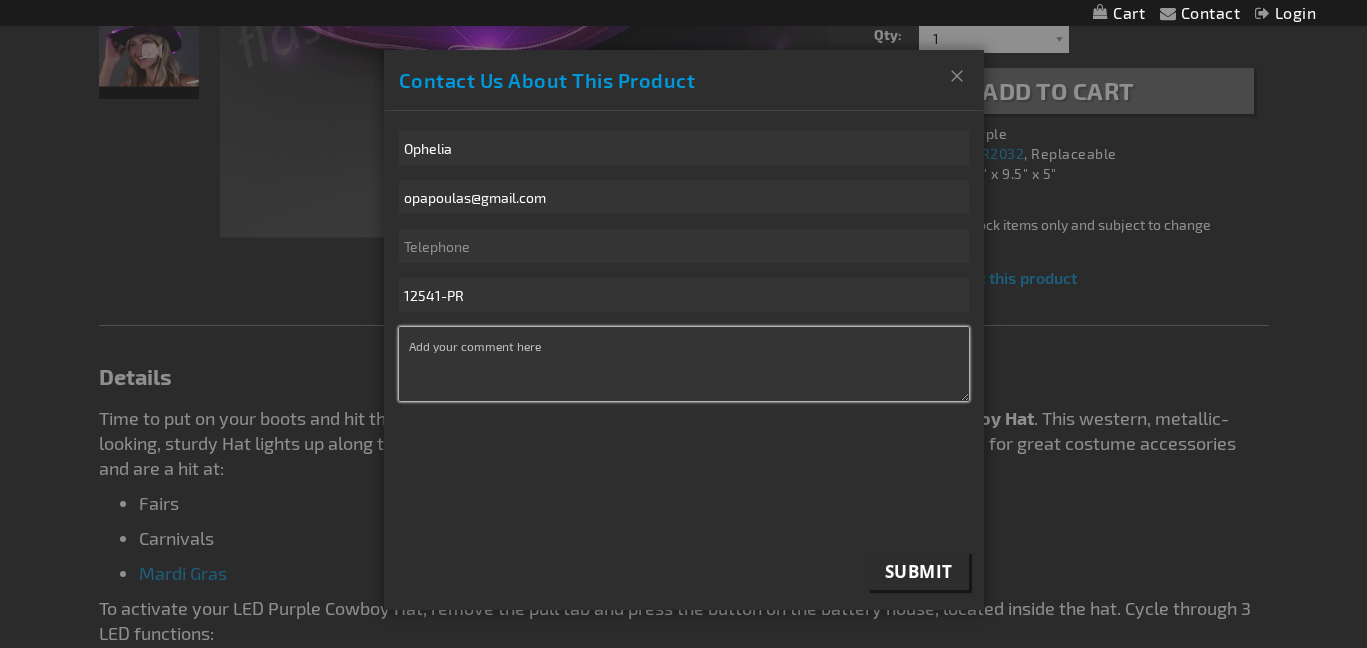 click on "* Comment" at bounding box center (684, 364) 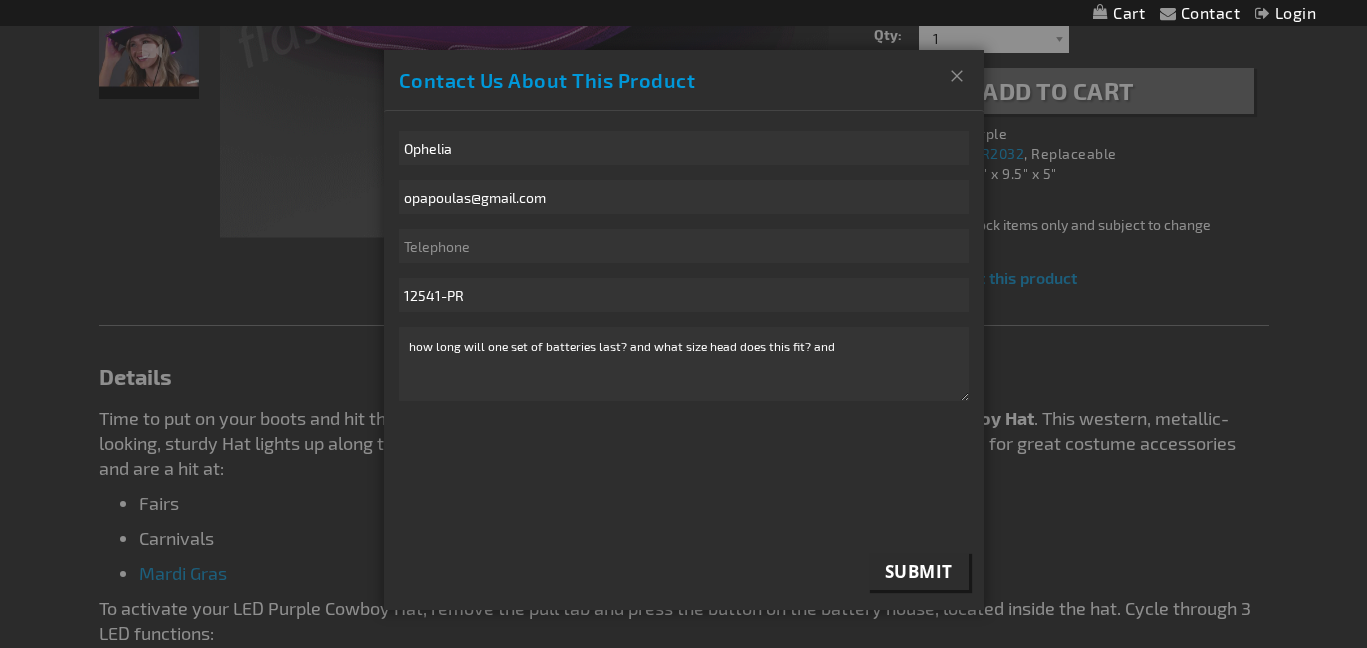 drag, startPoint x: 747, startPoint y: 84, endPoint x: 1032, endPoint y: 107, distance: 285.92657 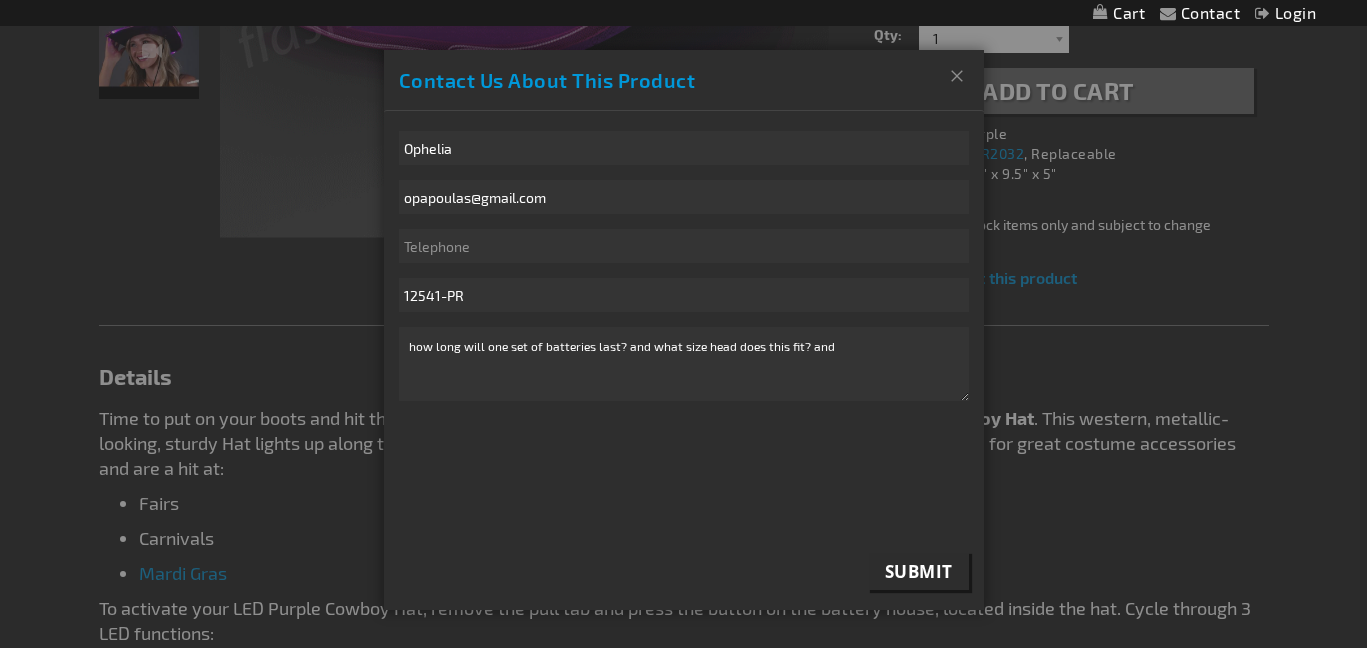 click on "Contact Us About This Product
Close
Ophelia
opapoulas@gmail.com
12541-PR
how long will one set of batteries last? and what size head does this fit? and
Submit" at bounding box center [683, 1783] 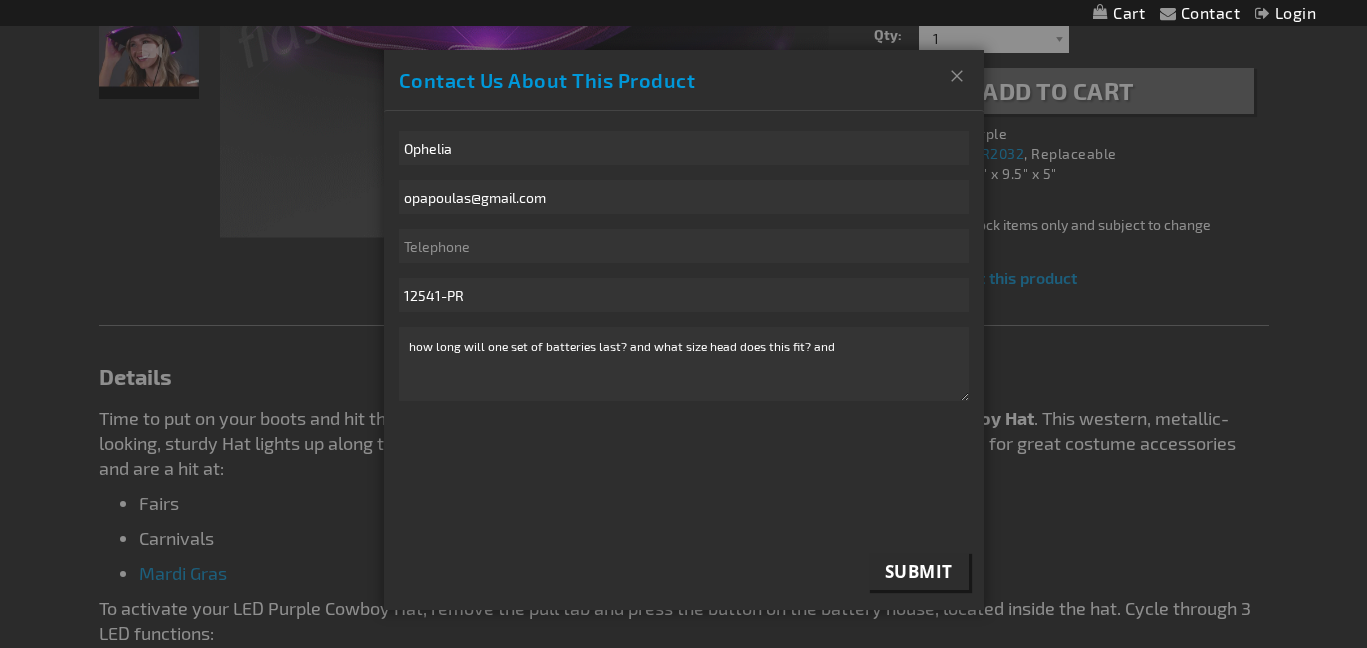 click on "how long will one set of batteries last? and what size head does this fit? and" at bounding box center (684, 364) 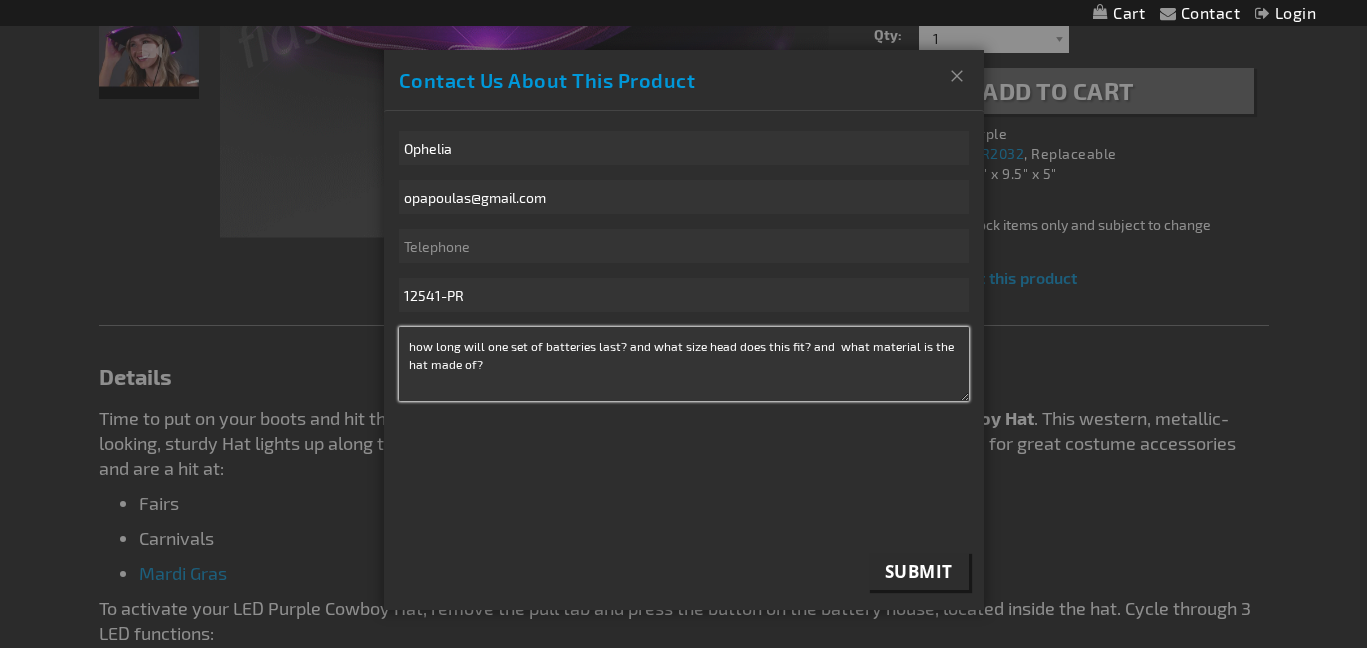 type on "how long will one set of batteries last? and what size head does this fit? and  what material is the hat made of?" 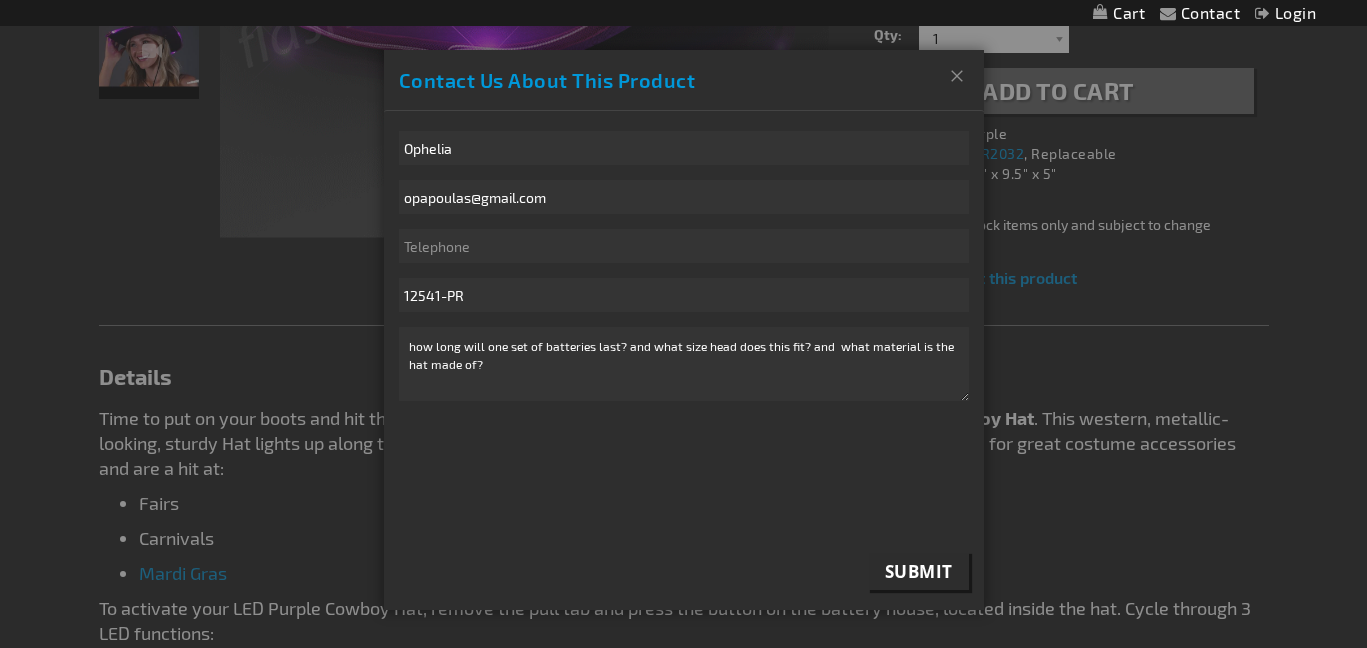 click on "Submit" at bounding box center (919, 571) 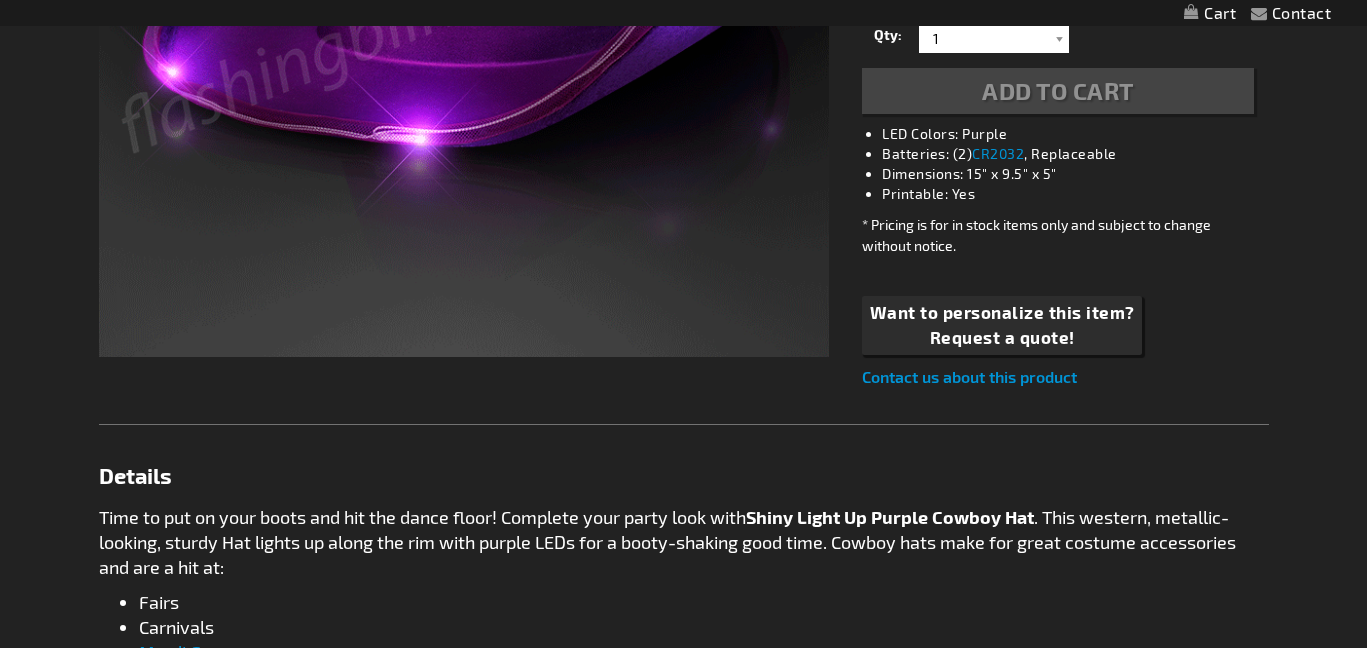 scroll, scrollTop: 684, scrollLeft: 0, axis: vertical 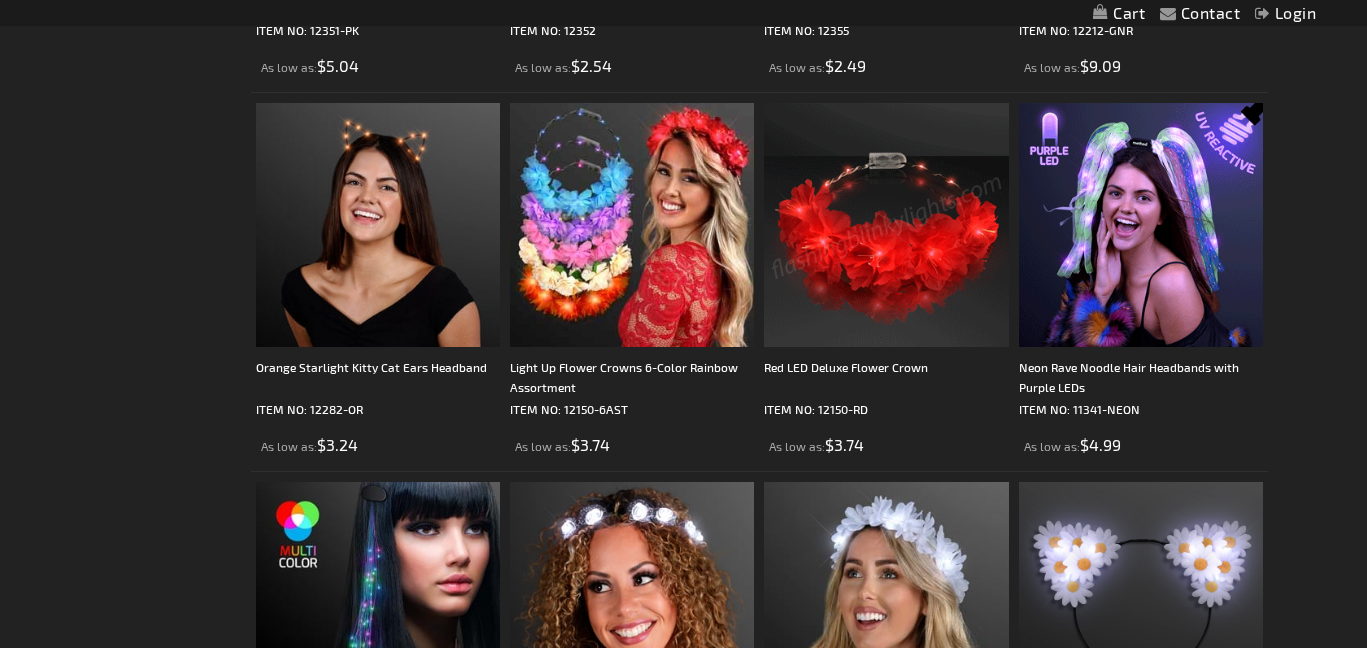 click at bounding box center (1141, 225) 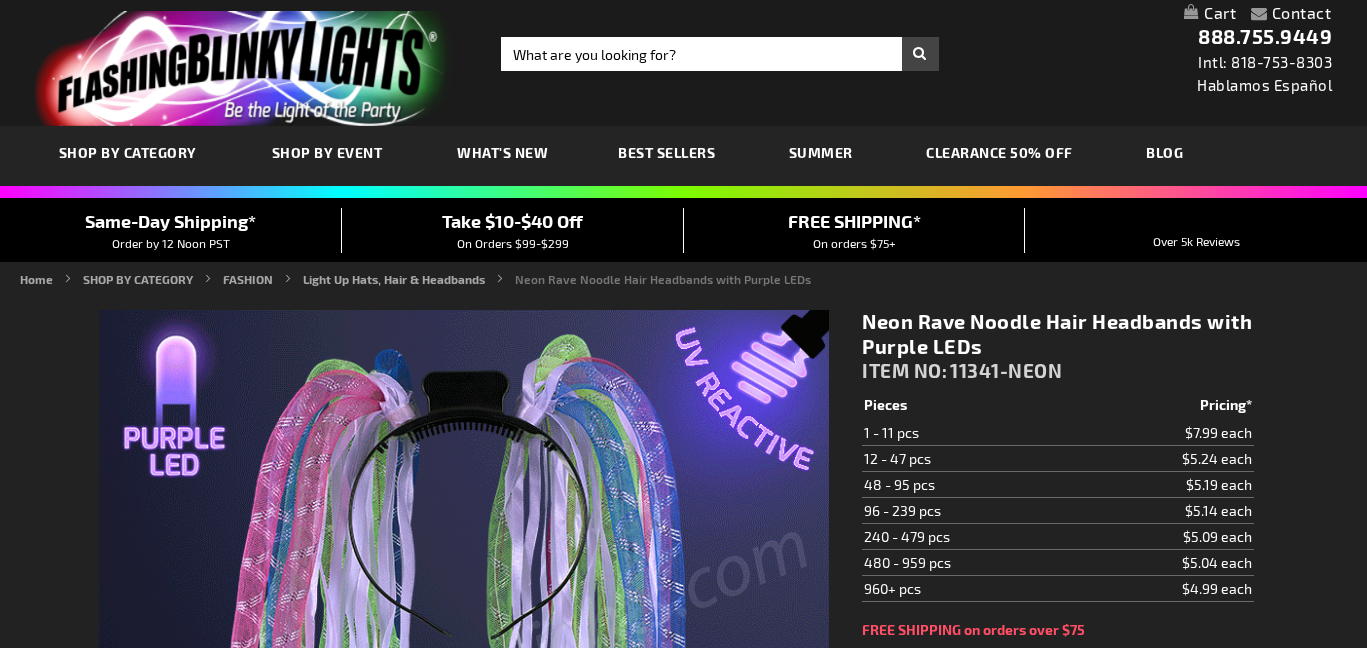 scroll, scrollTop: 40, scrollLeft: 0, axis: vertical 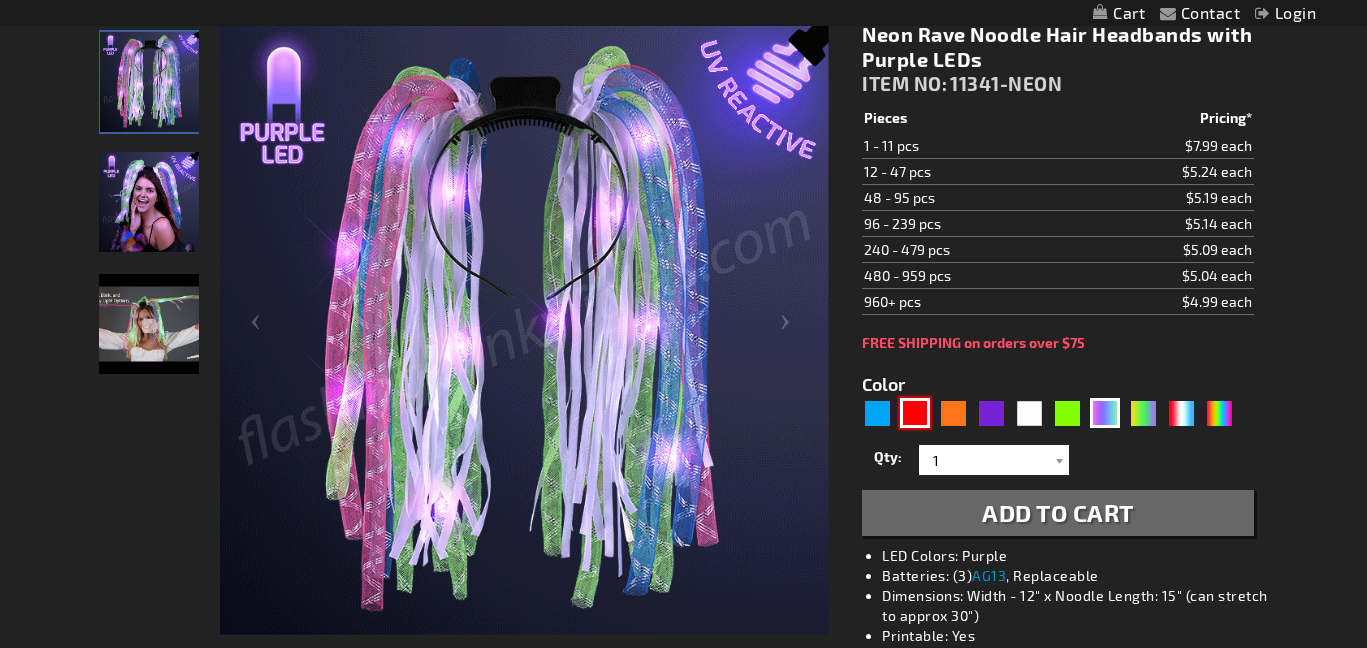 click at bounding box center [915, 413] 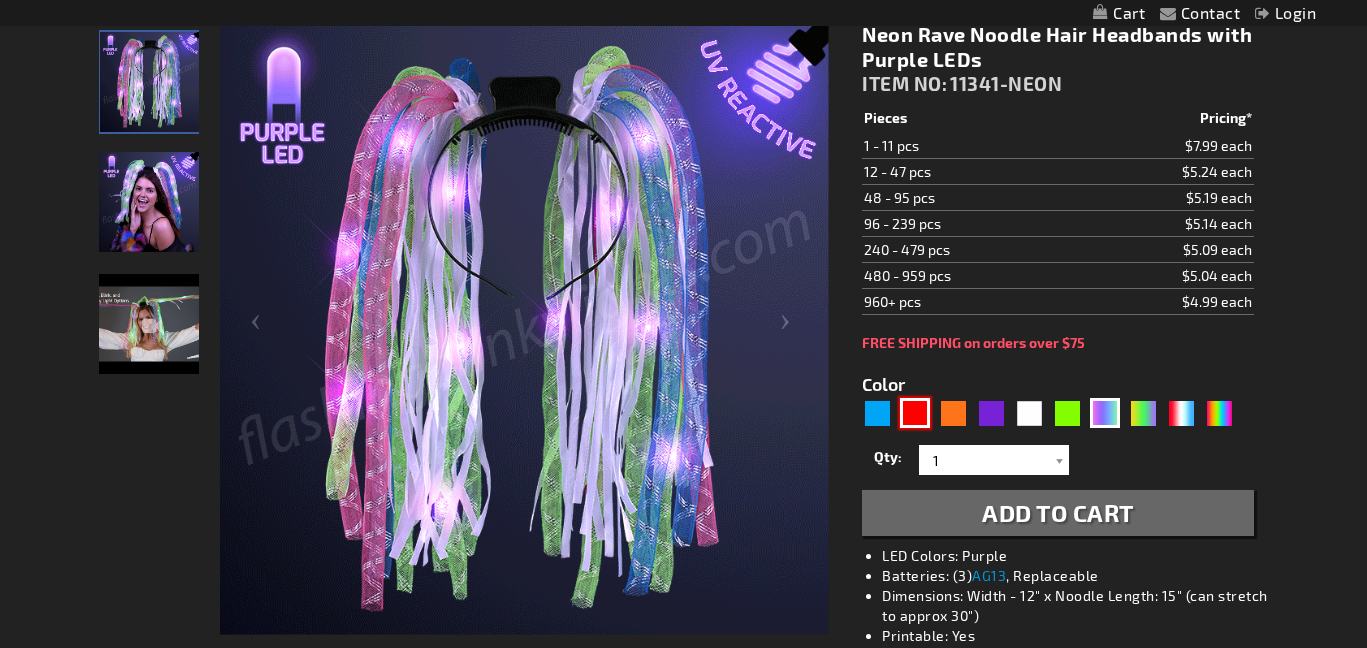 type on "5641" 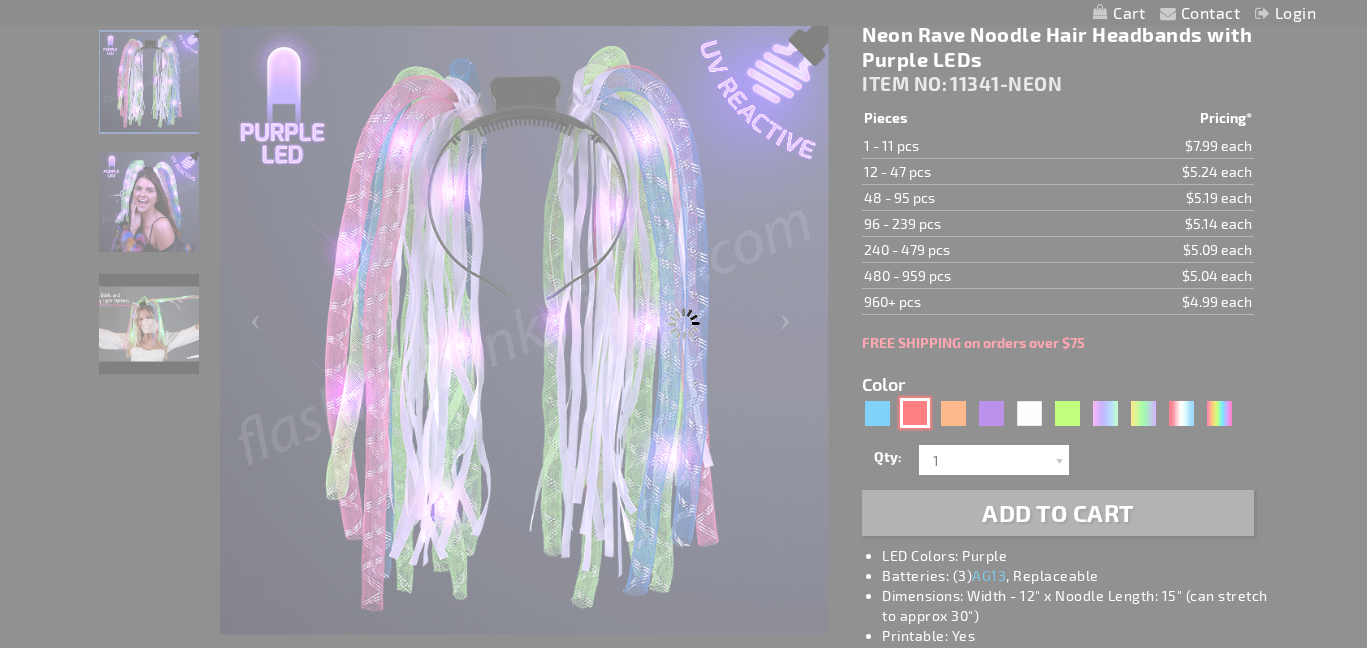 type on "11341-RD" 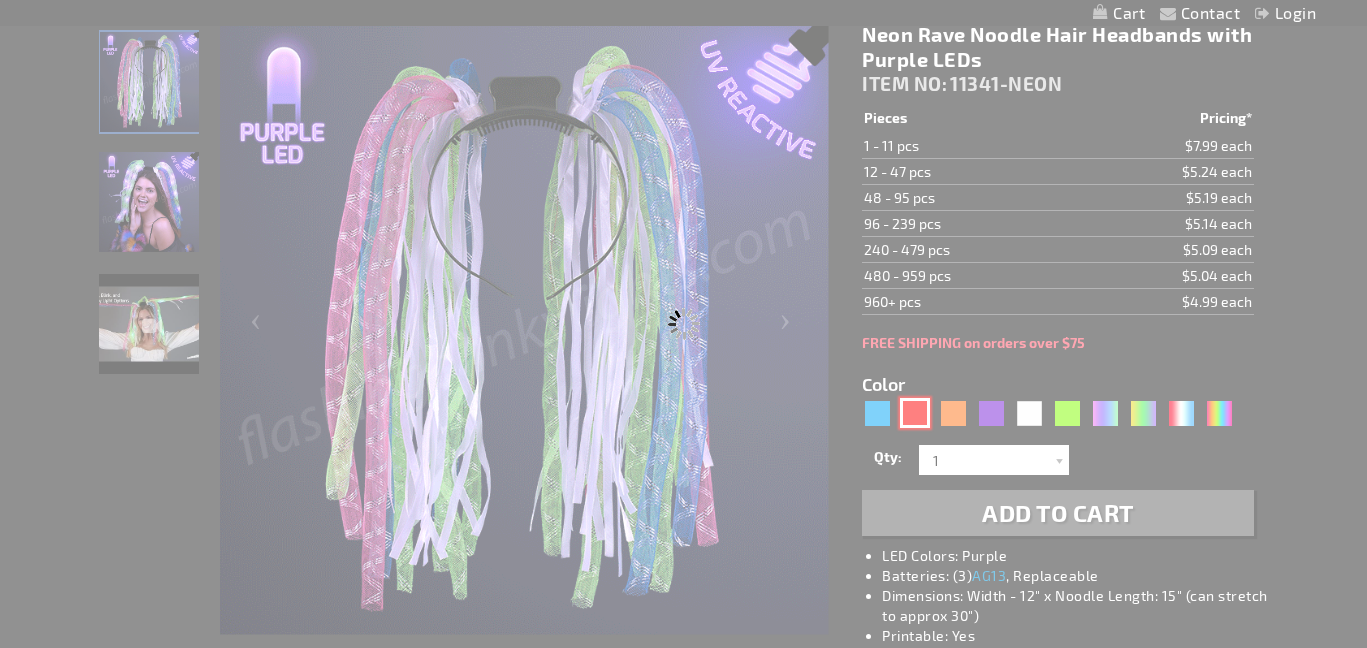 type on "Customize - Light Up Hair Noodles Headband - Bright Red - ITEM NO: 11341-RD" 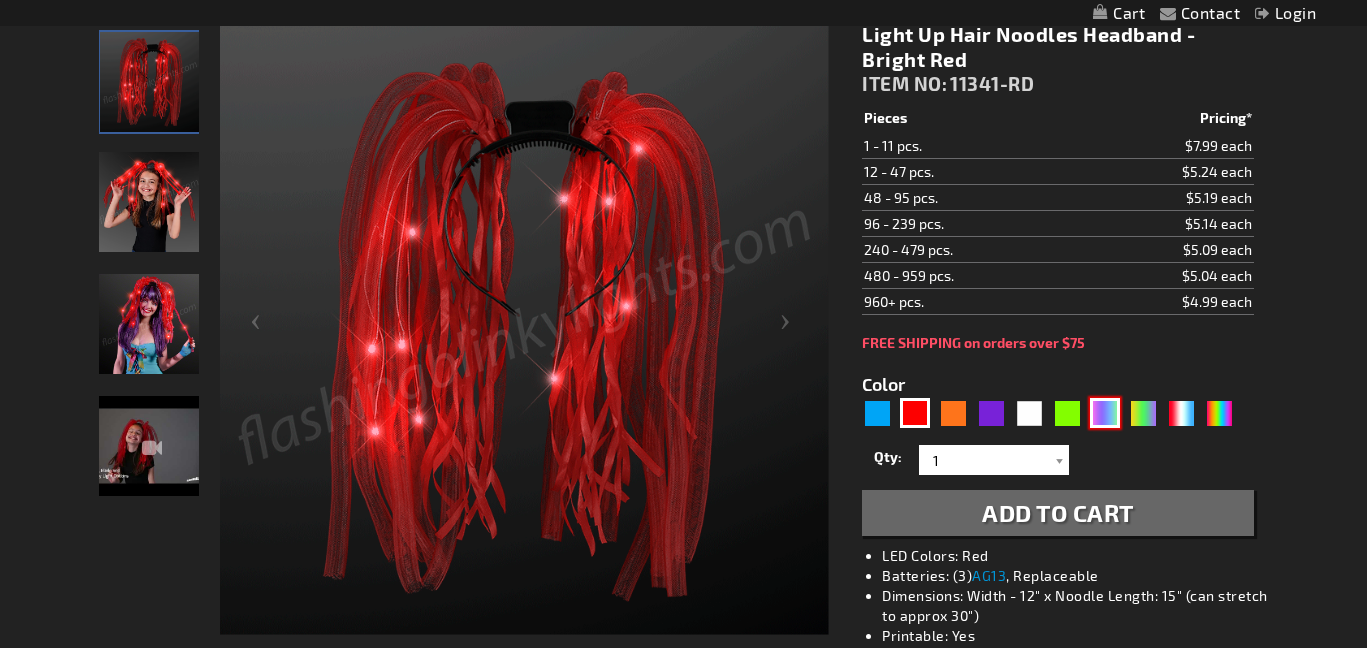 click at bounding box center (1105, 413) 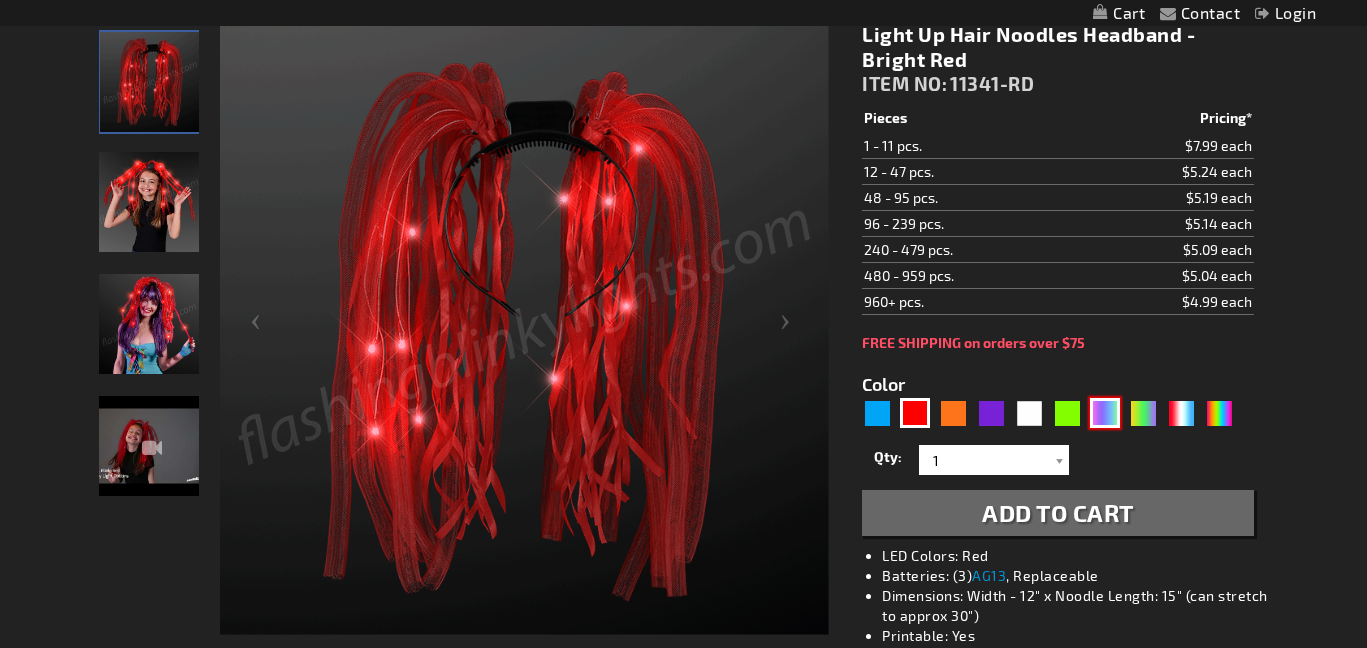 type on "5636" 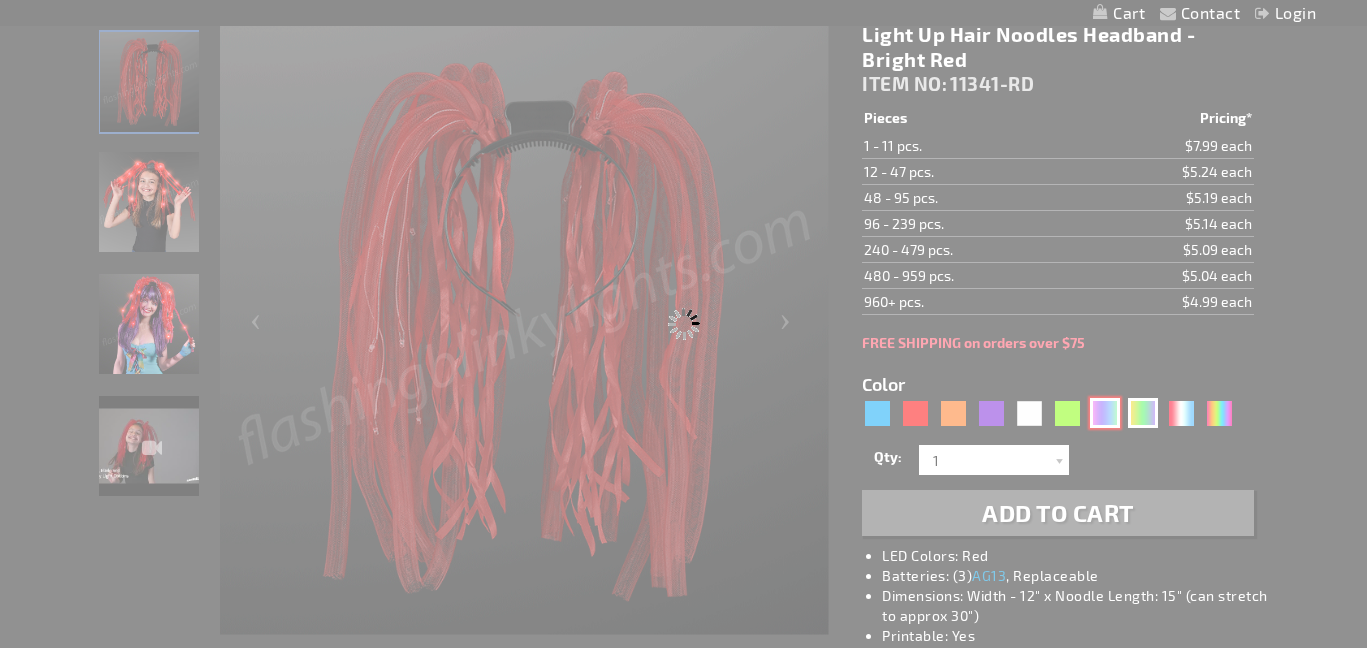type on "11341-NEON" 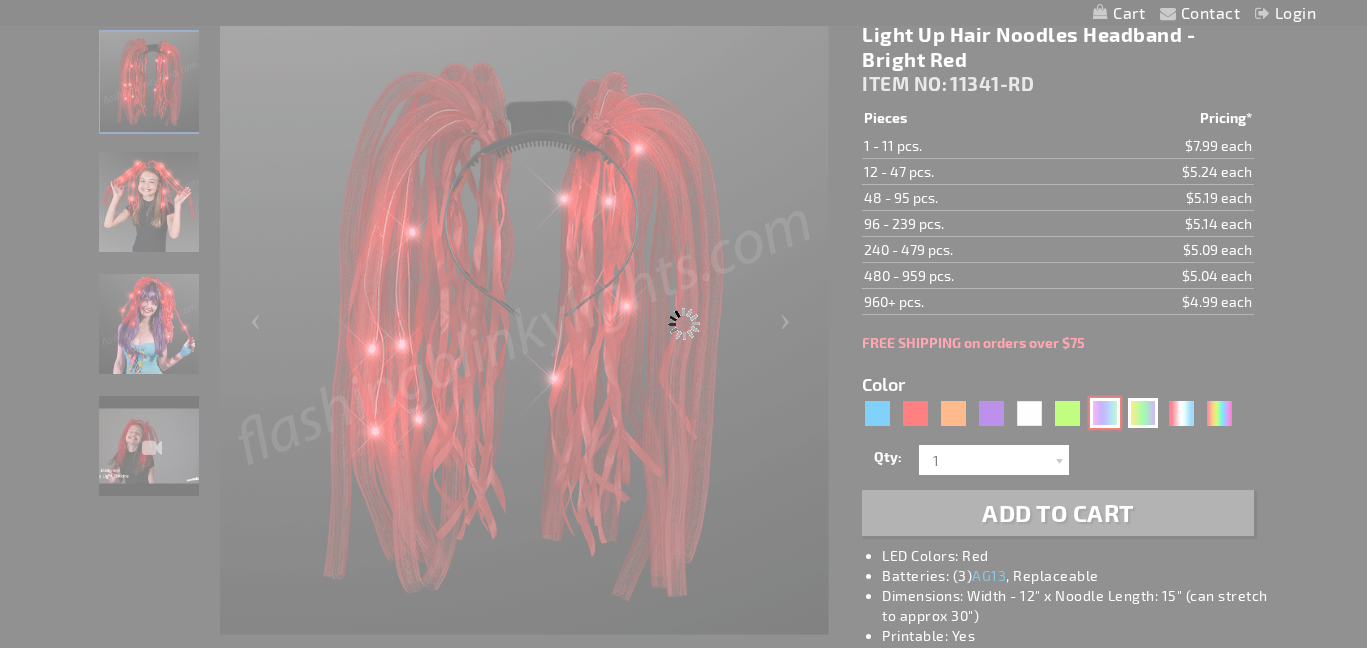 type on "Customize - Neon Rave Noodle Hair Headbands with Purple LEDs - ITEM NO: 11341-NEON" 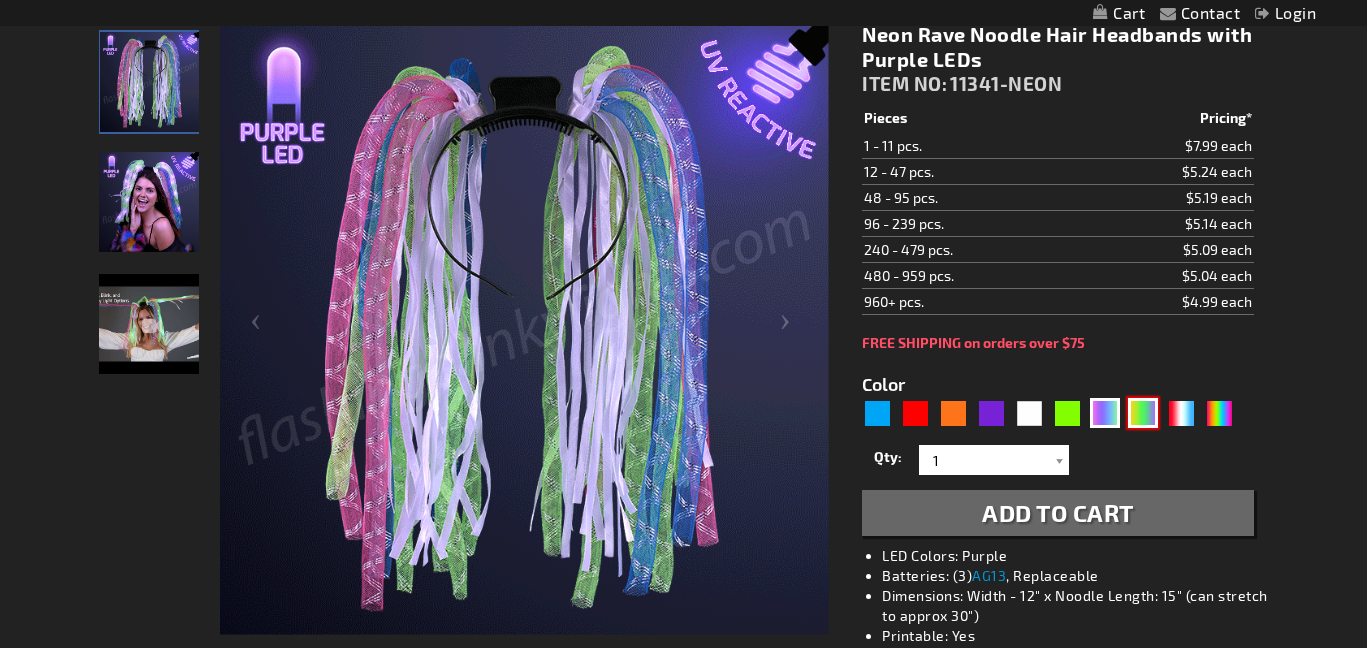 click at bounding box center [1143, 413] 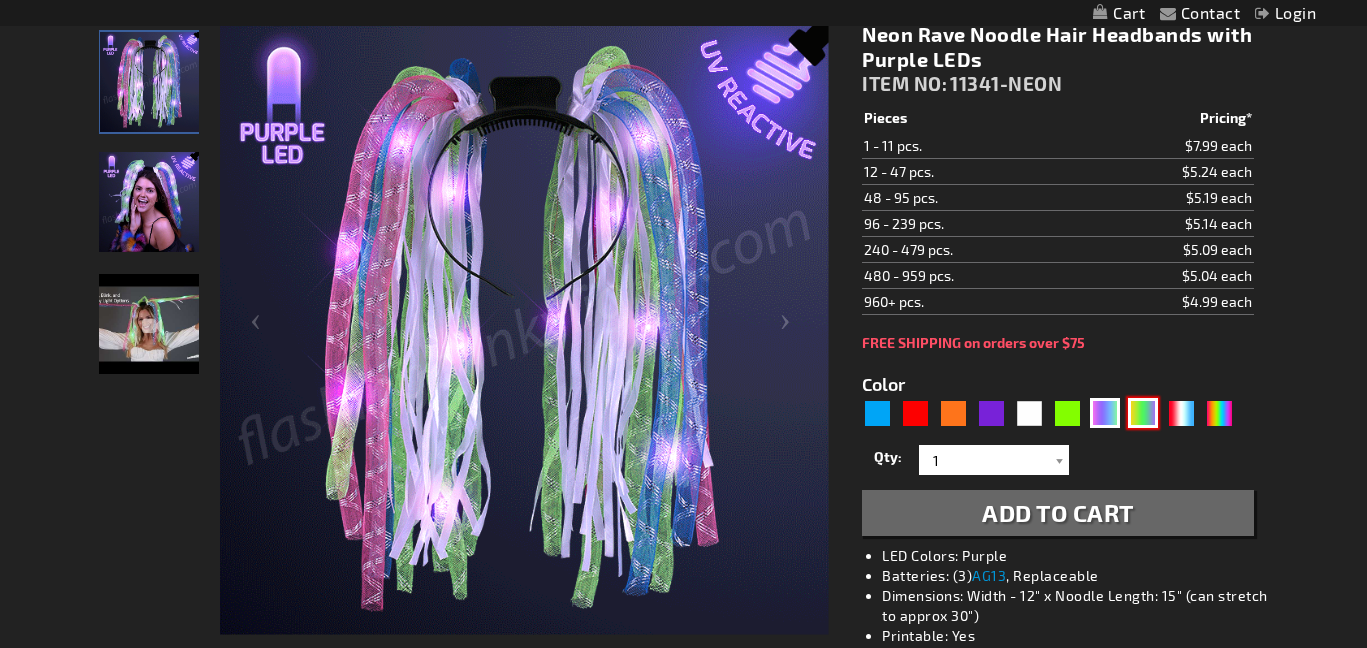 type on "5638" 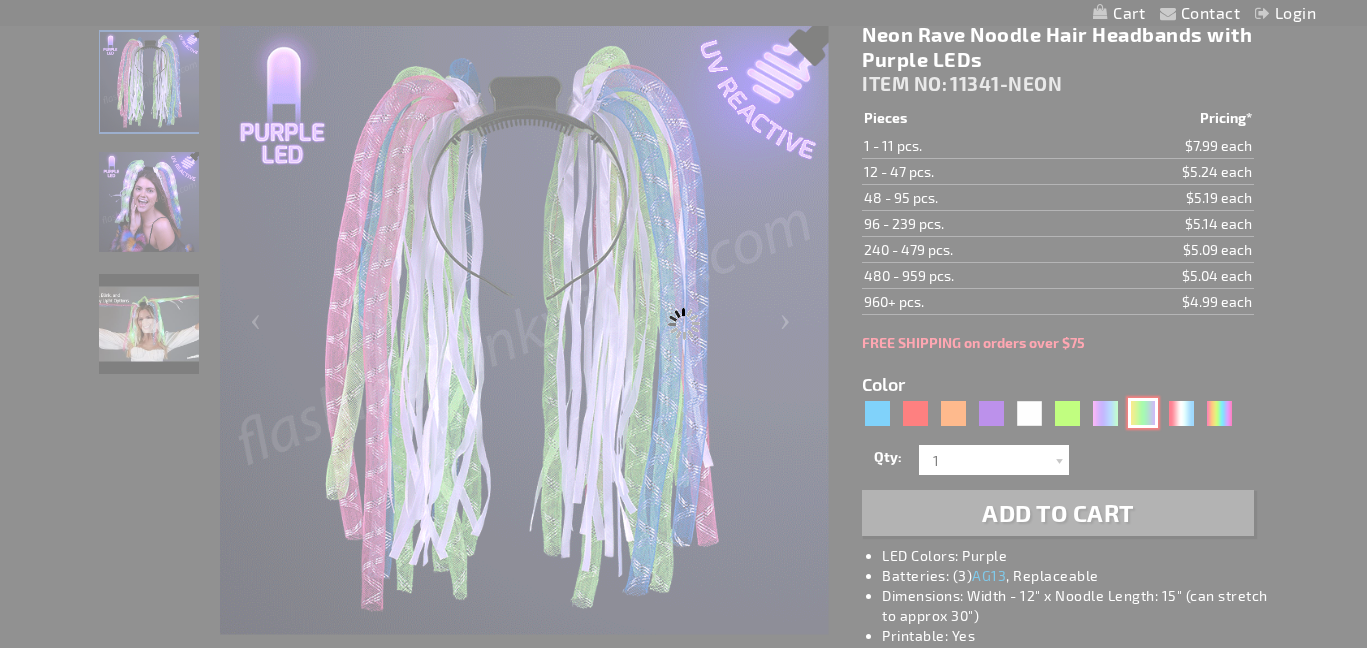 type on "11341-JPG" 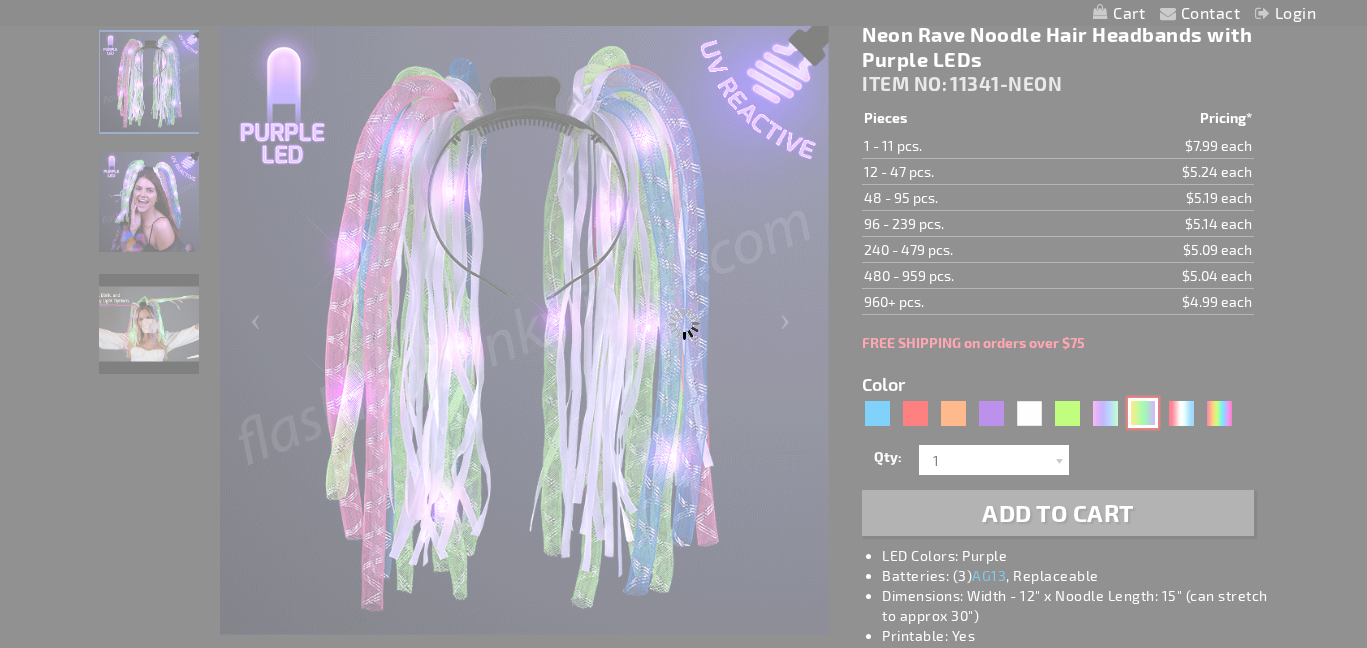 type on "Customize - Light Up Hair Noodles Headband - Purple Green &amp; Yellow Mardi Gras Colors - ITEM NO: 11341-JPG" 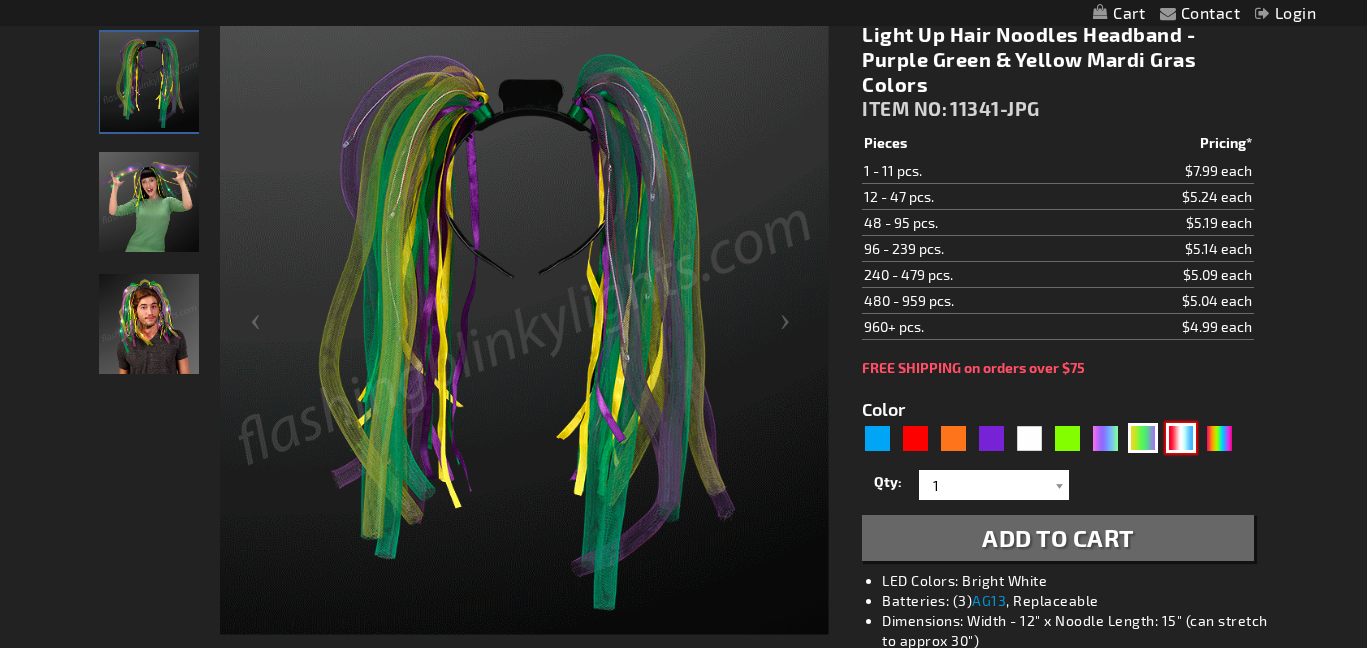 click at bounding box center [1181, 438] 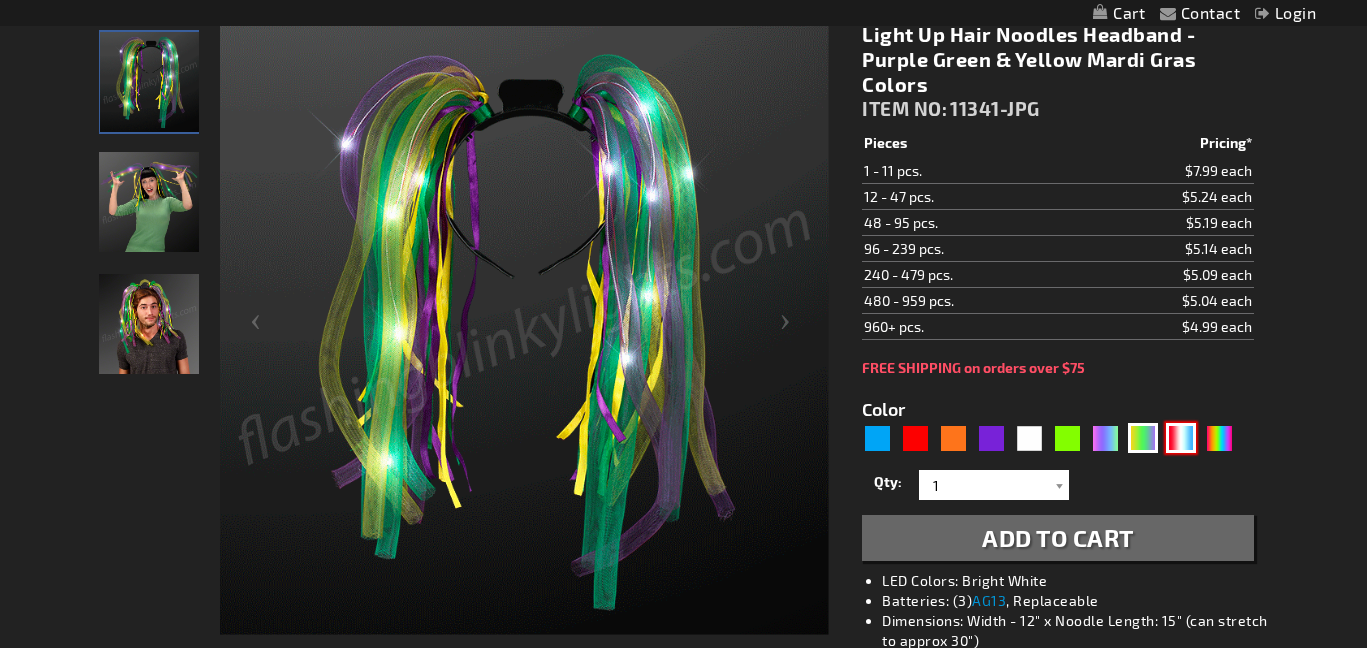 type on "5643" 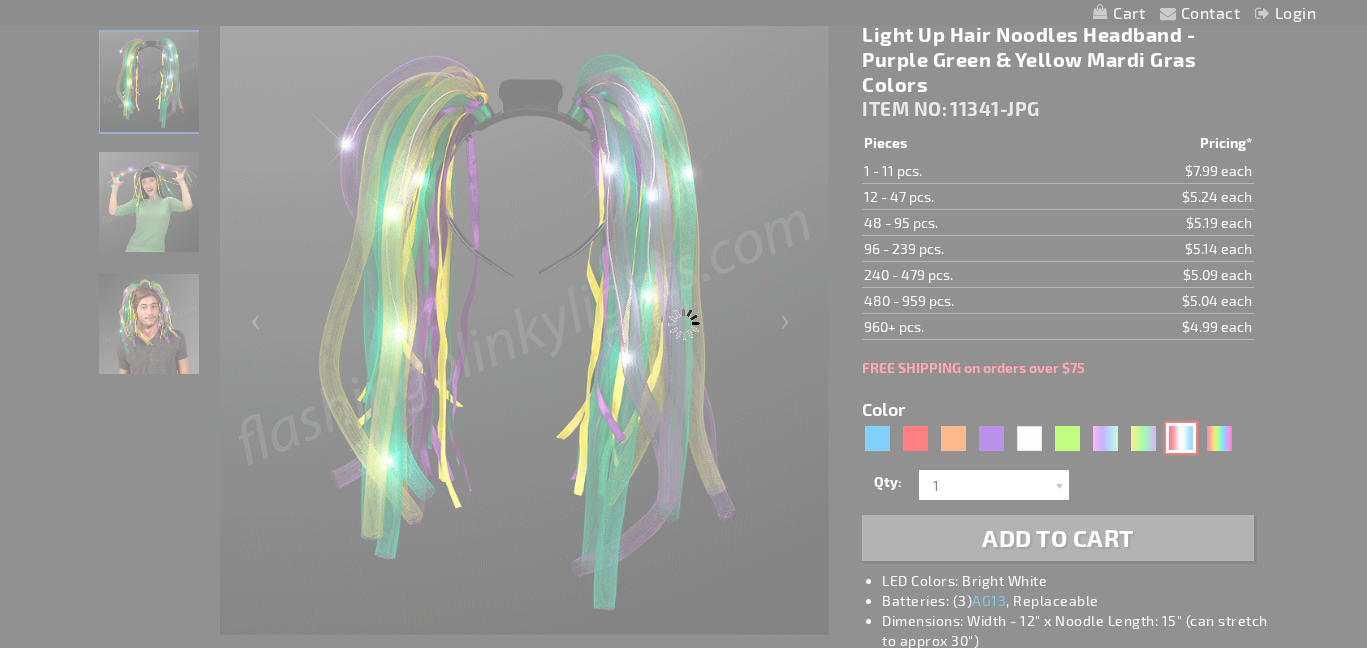 type on "11341-RWB" 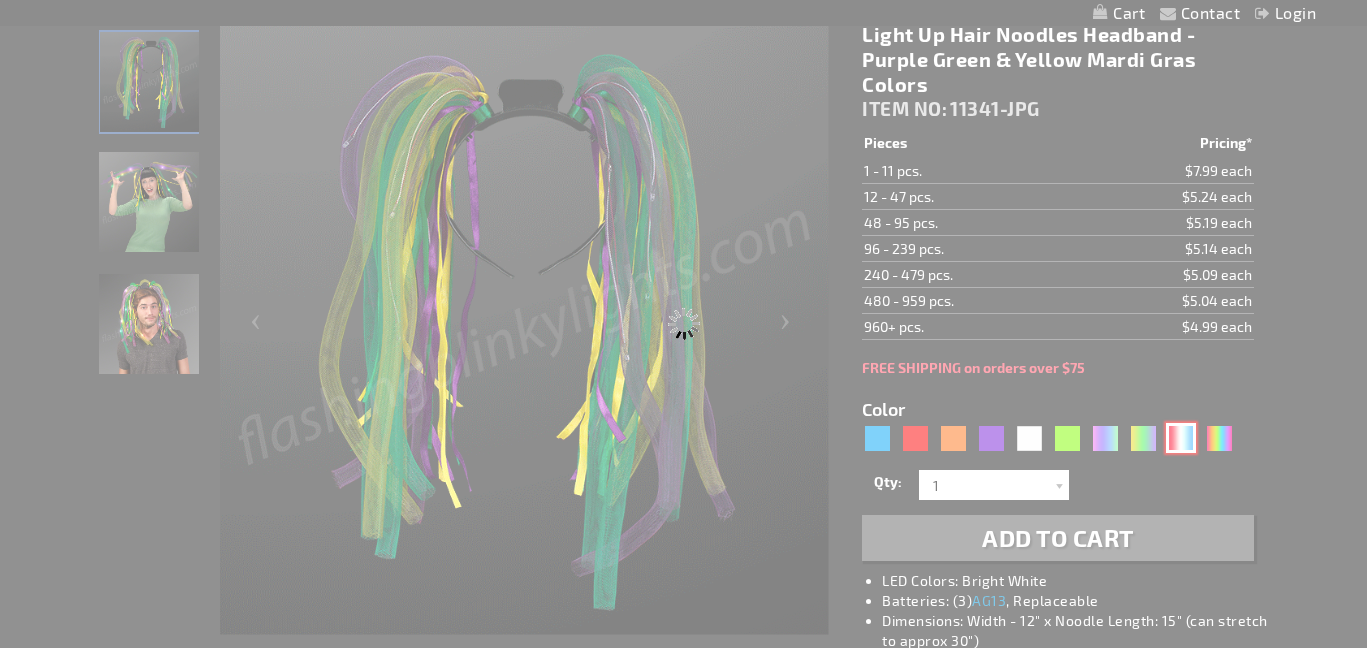 type on "Customize - Light Up Hair Noodle Headbands - Red White &amp; Blue USA Colors - ITEM NO: 11341-RWB" 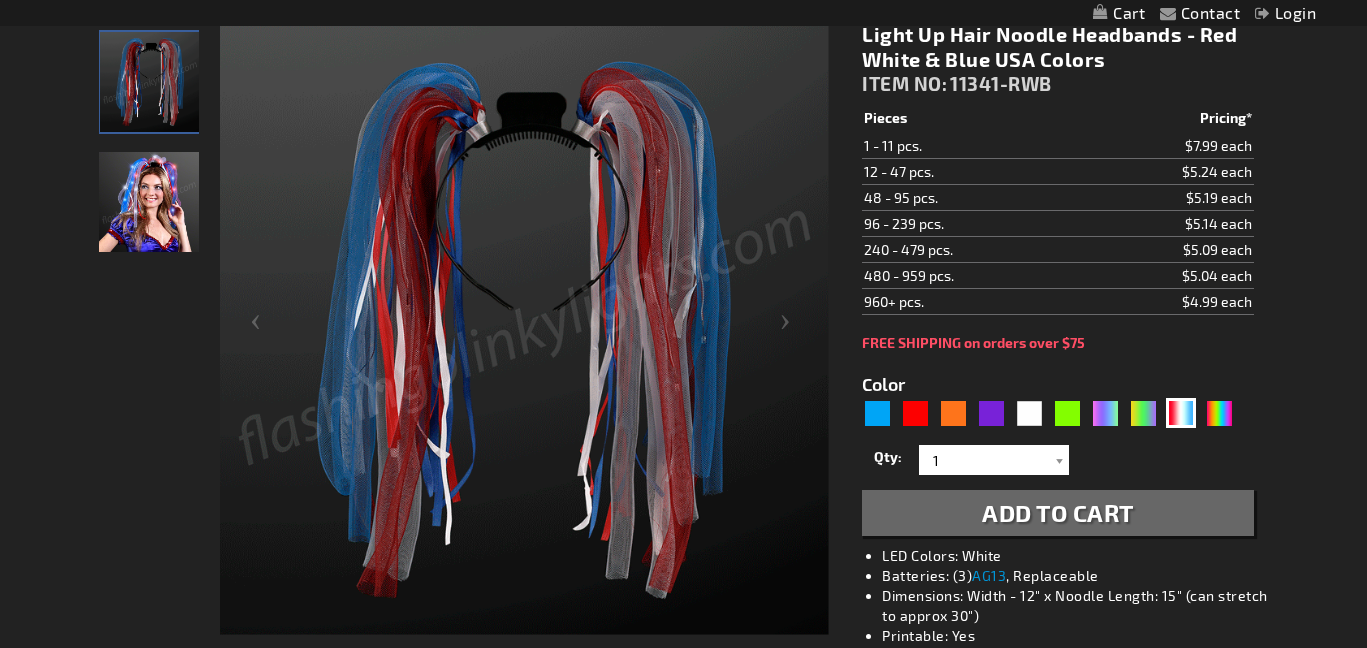 click on "Color
5643" at bounding box center [1057, 443] 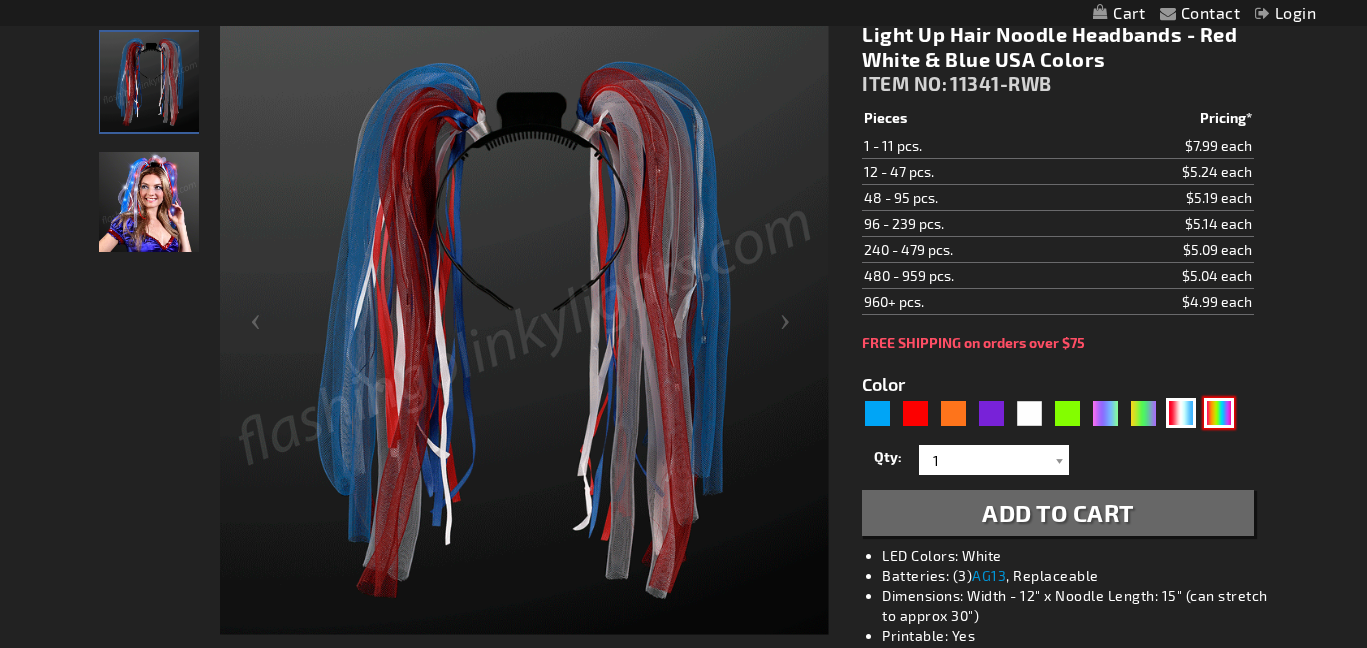 click at bounding box center (1219, 413) 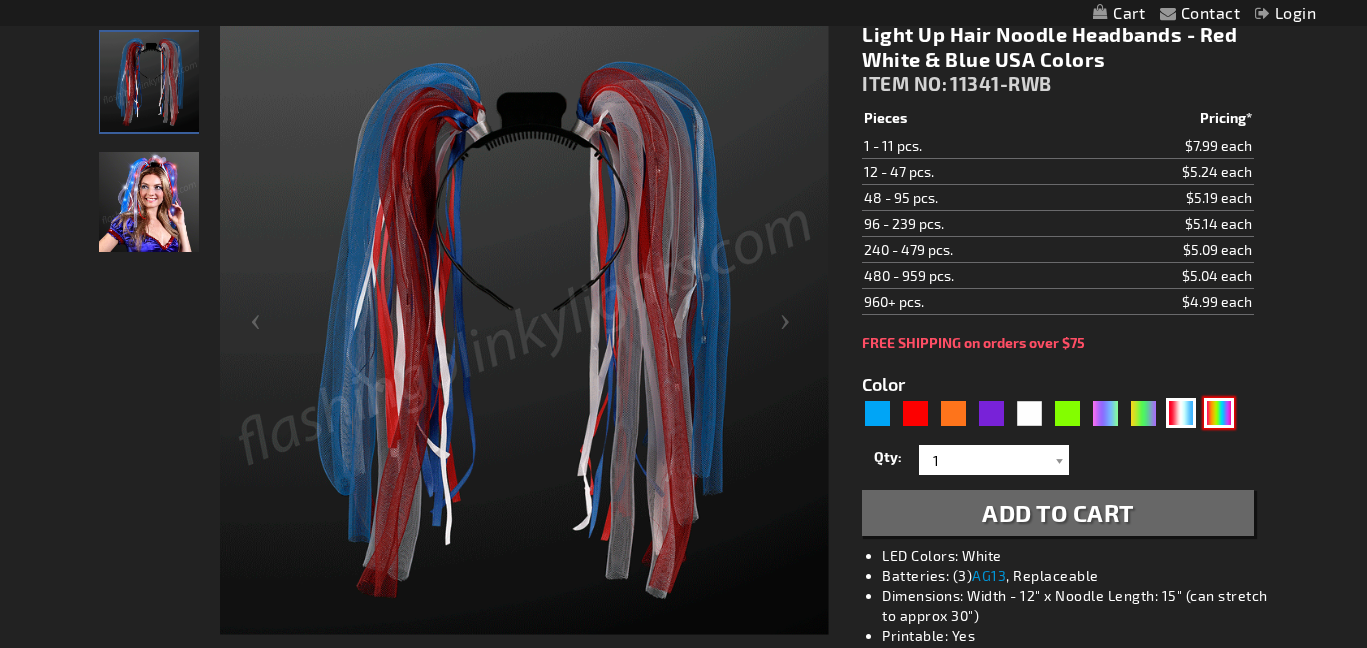 type on "5659" 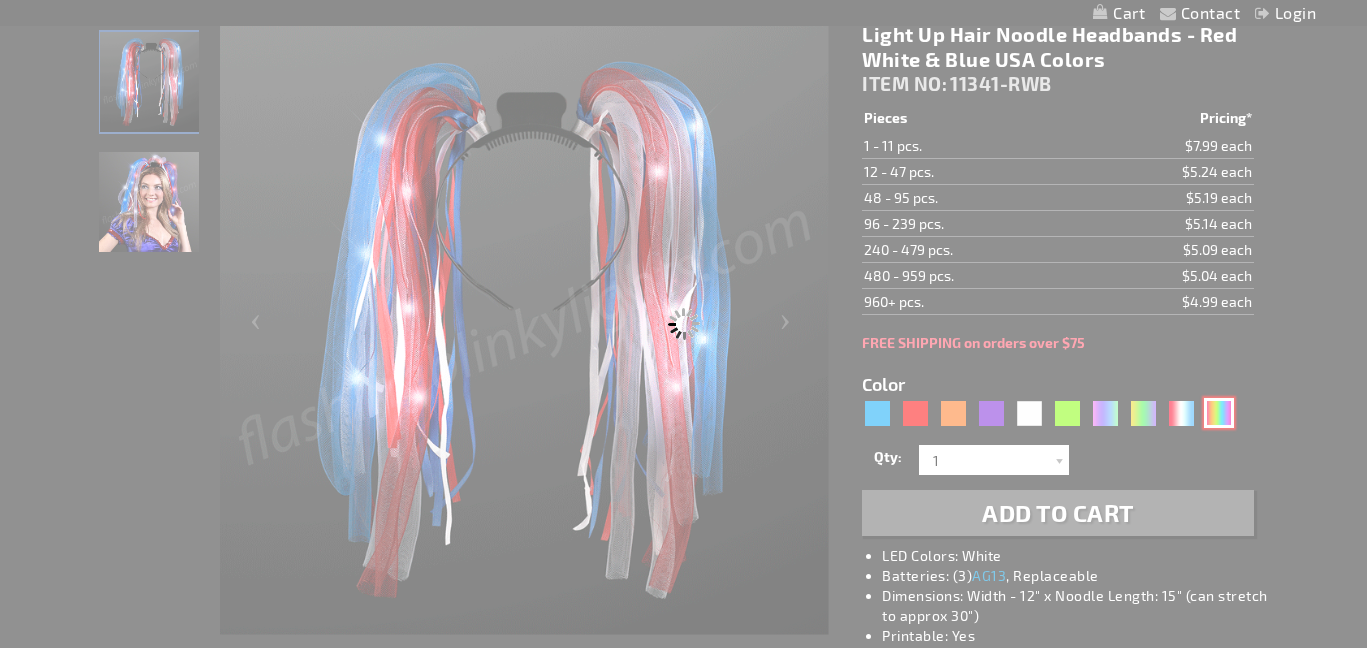 type on "11341-MLT" 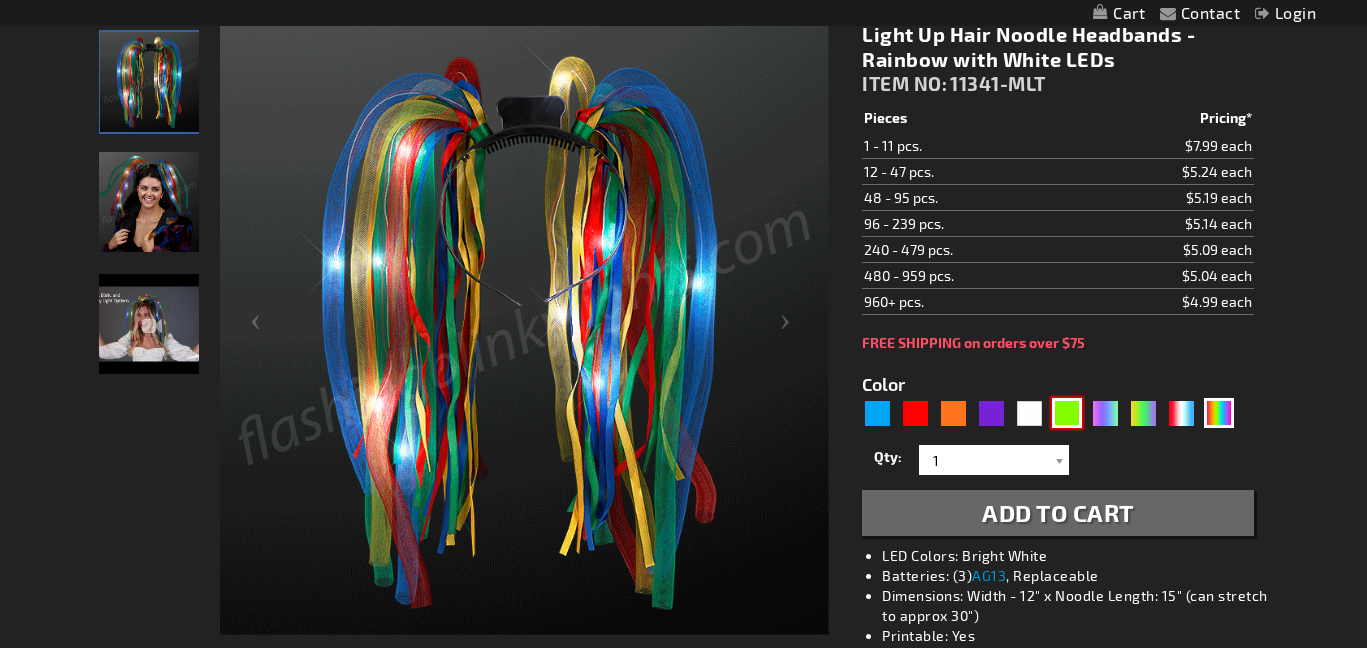 click at bounding box center [1067, 413] 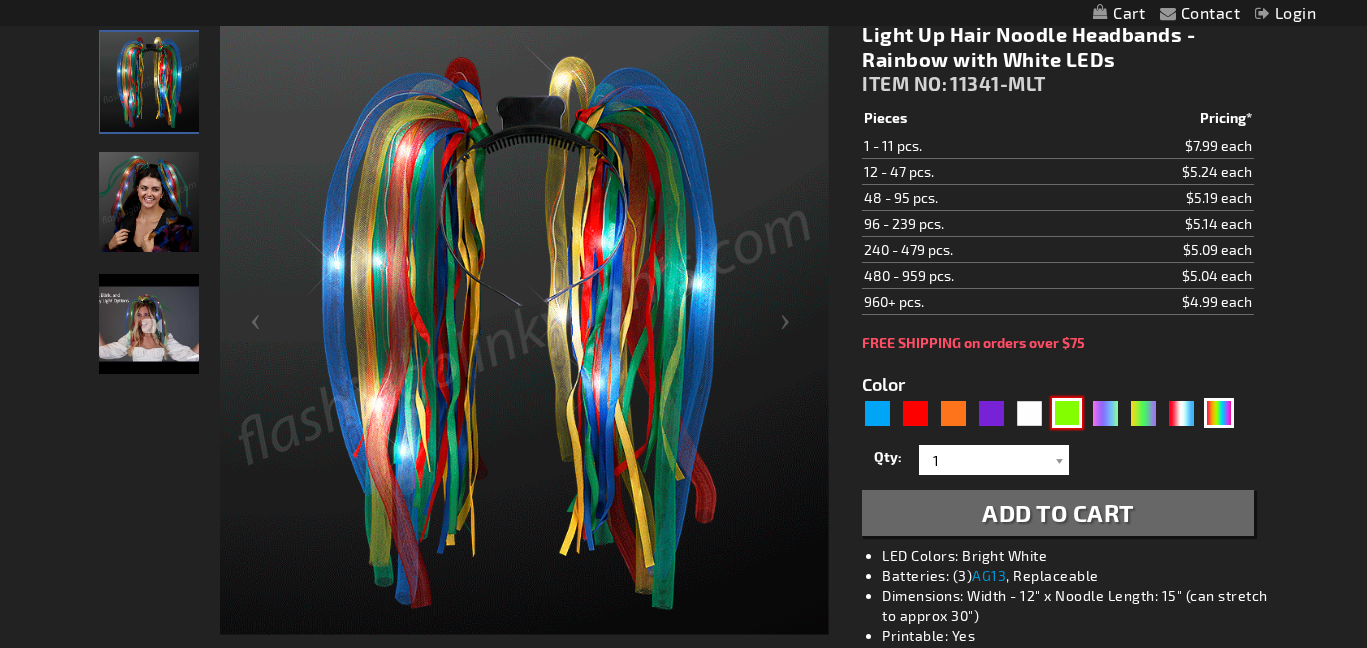 type on "5648" 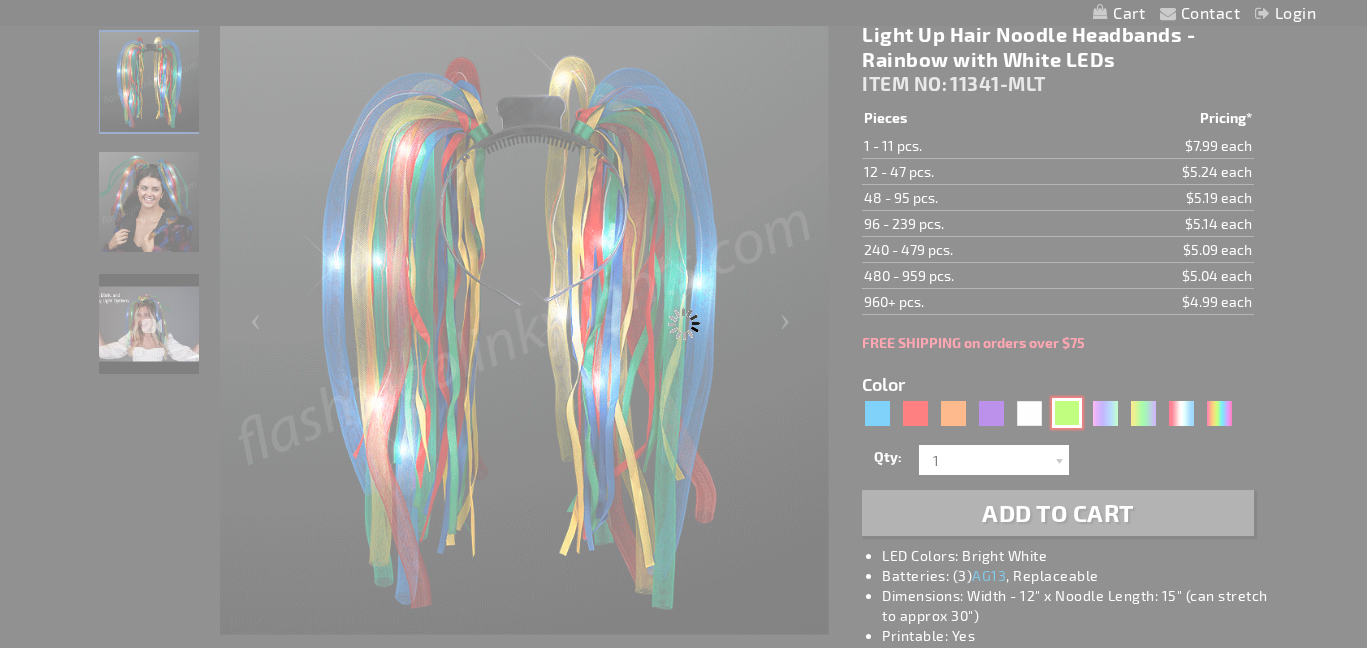 type on "11341-GN" 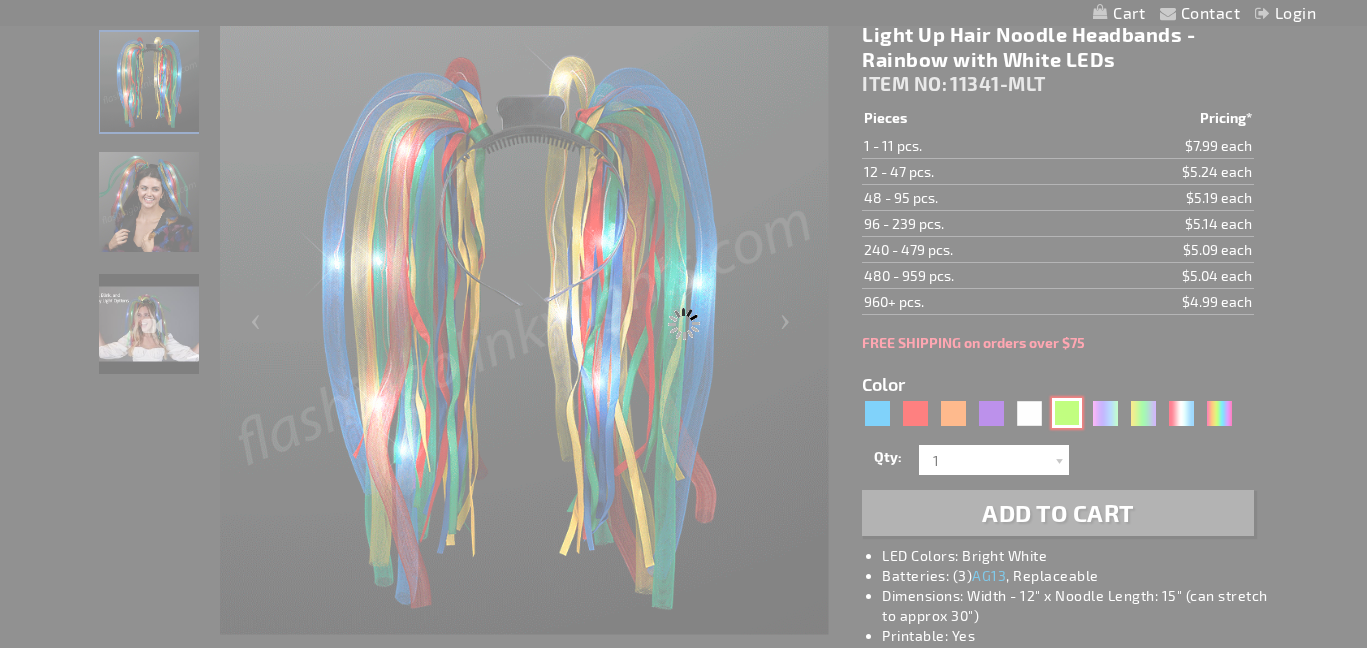 type on "Customize - Light Up Hair Noodles Headband - Irish Green - ITEM NO: 11341-GN" 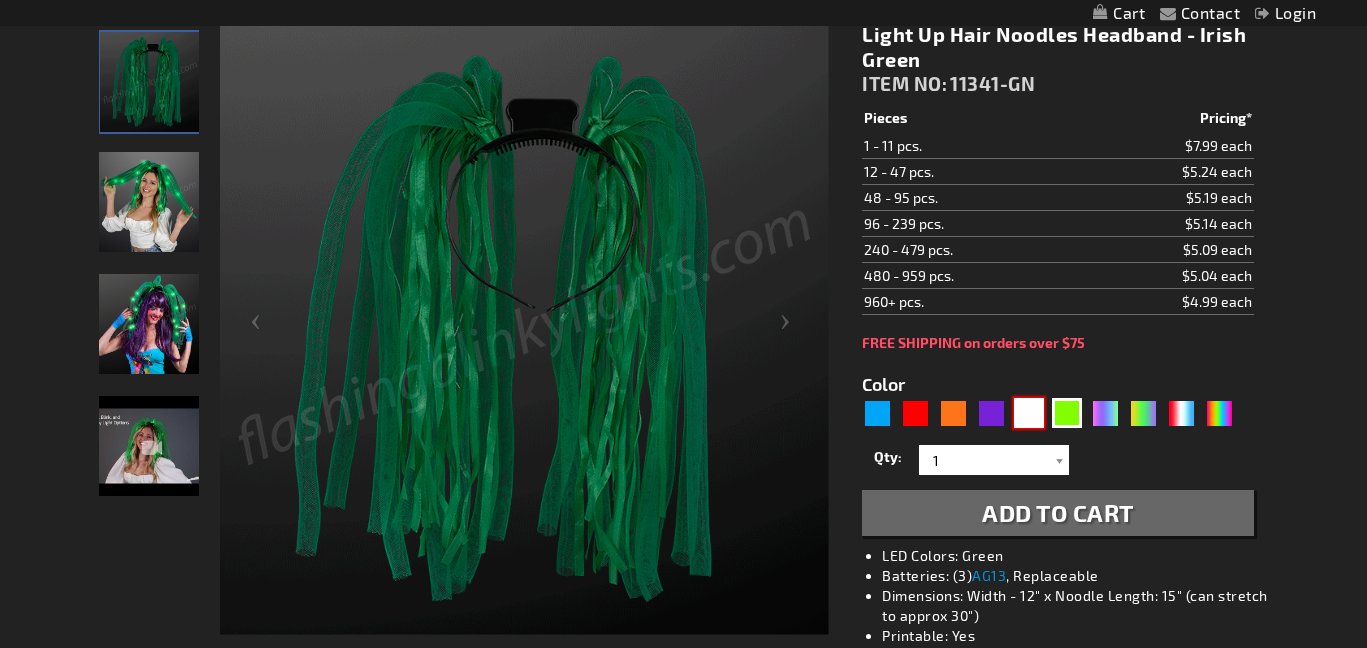 click at bounding box center [1029, 413] 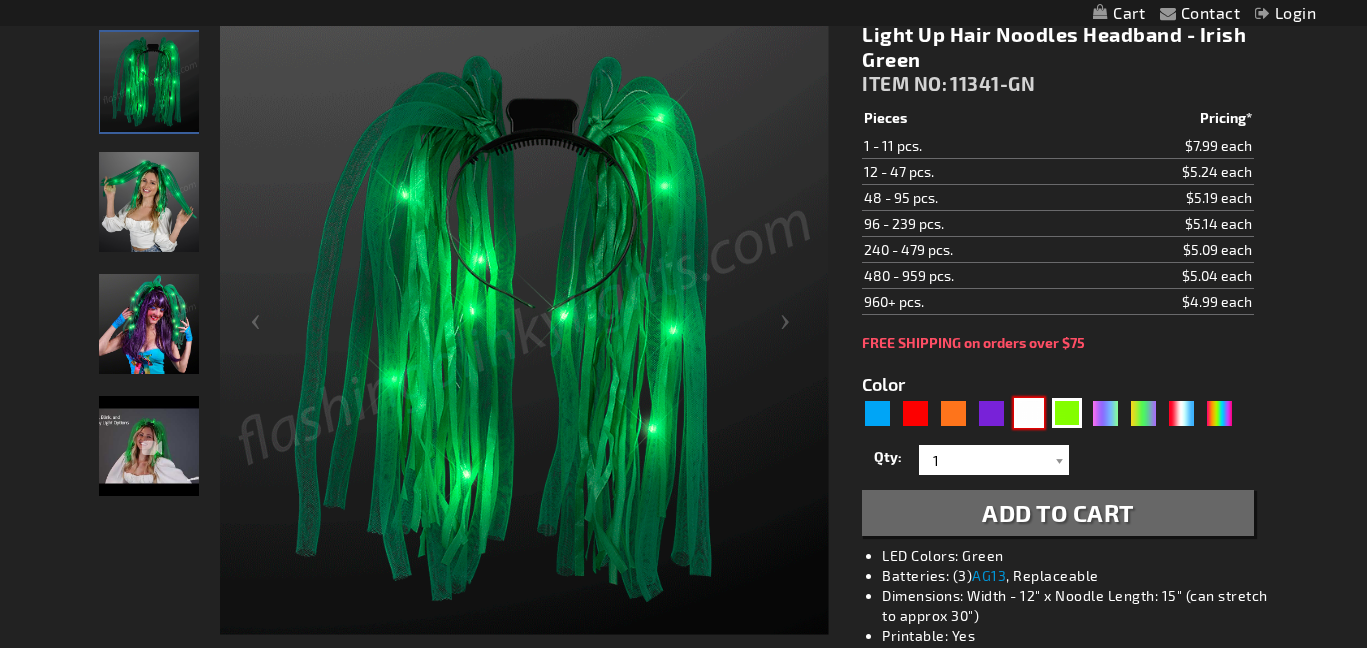 type on "5646" 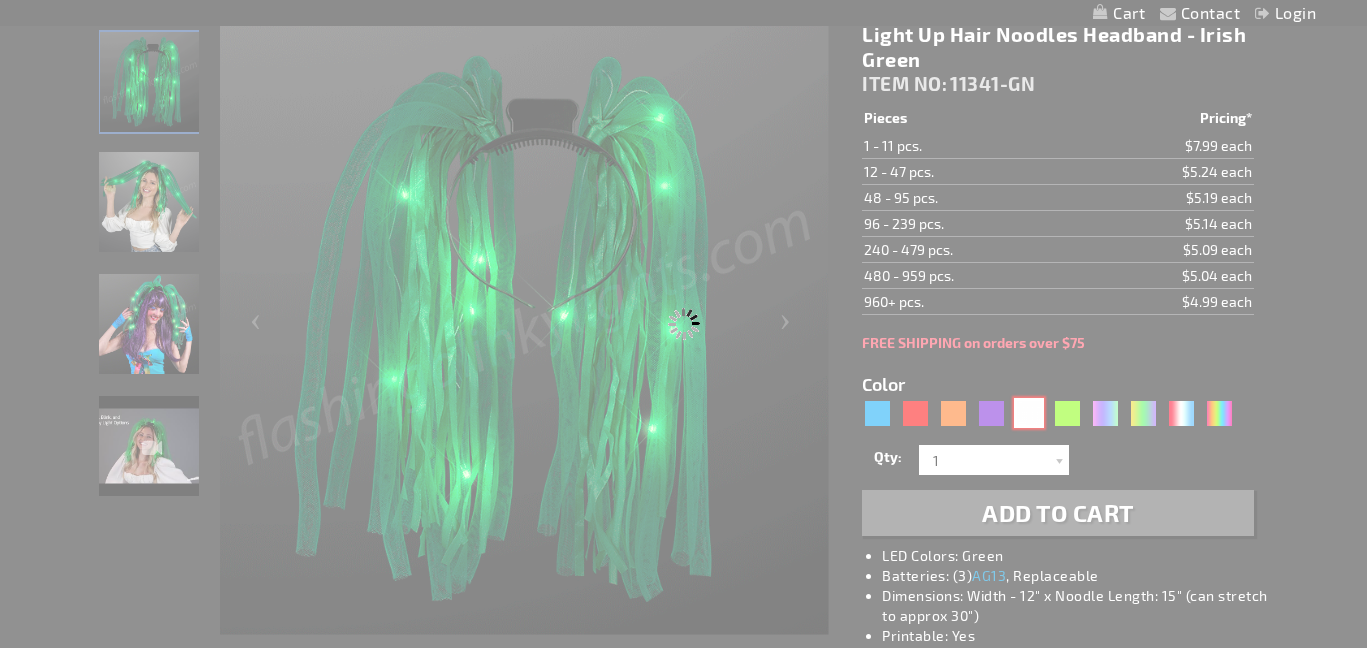 type on "11341-WT" 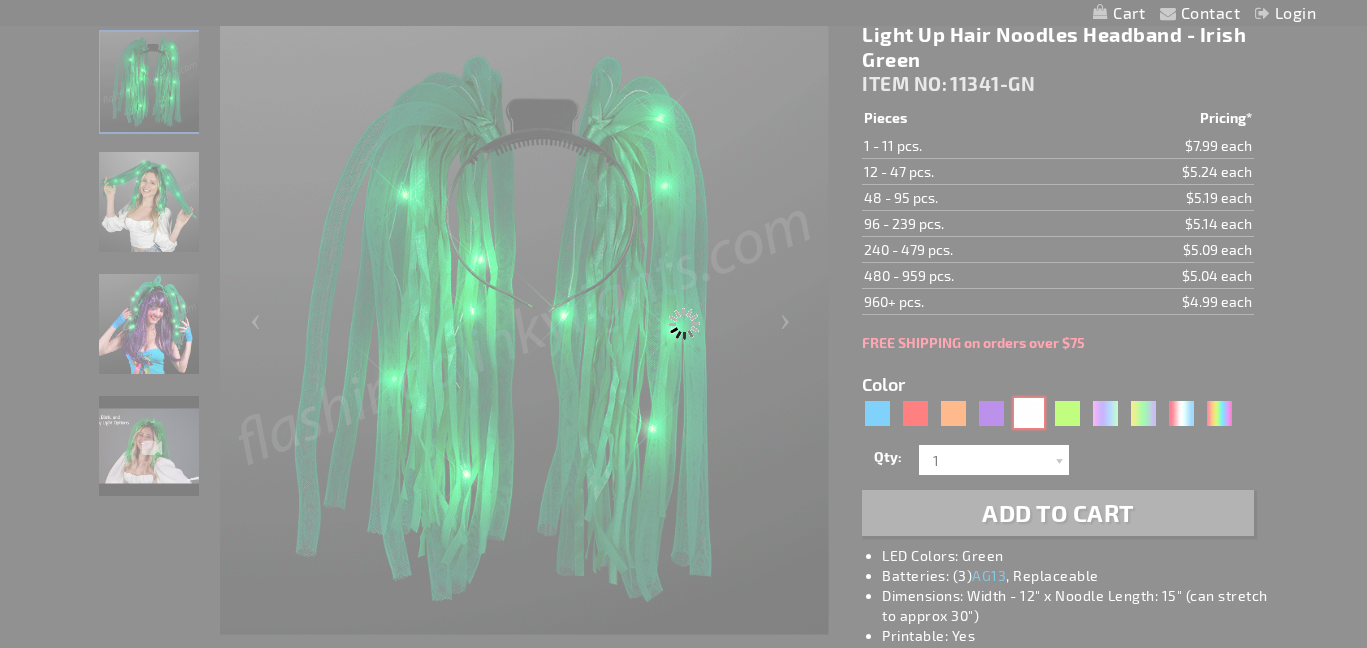 type on "Customize - Light Up Hair Noodle Head Bands - Bright White - ITEM NO: 11341-WT" 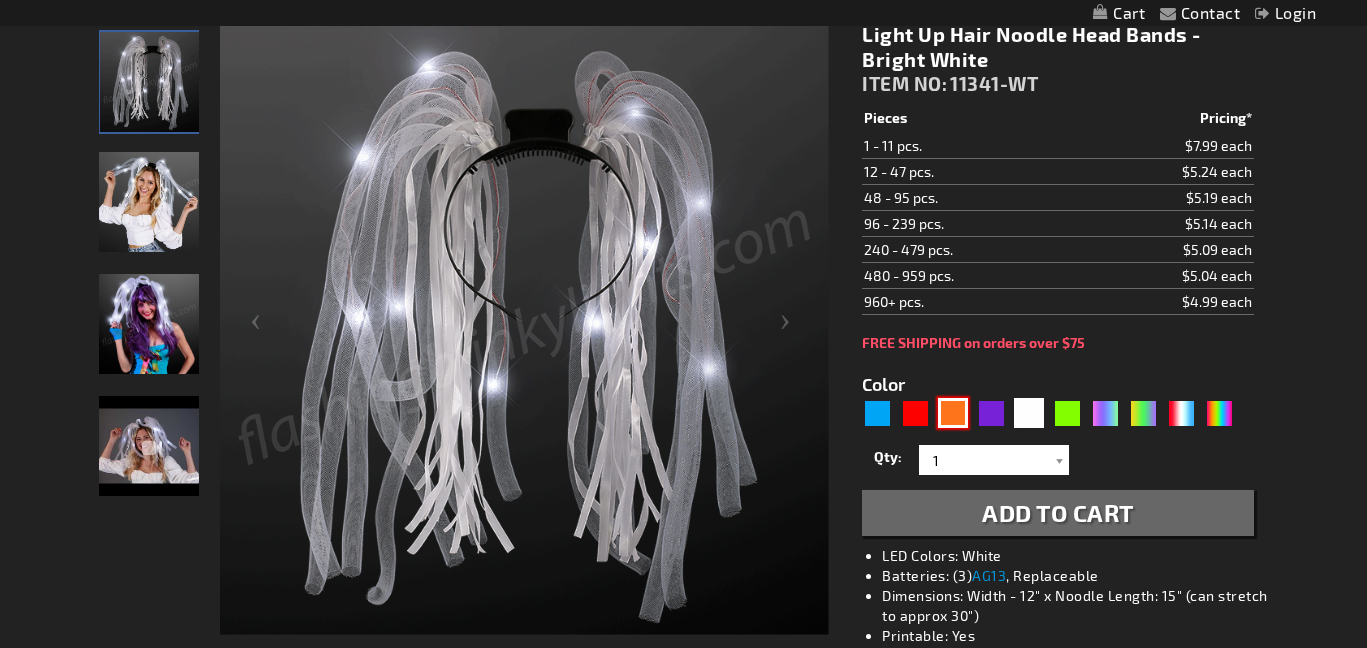 click at bounding box center (953, 413) 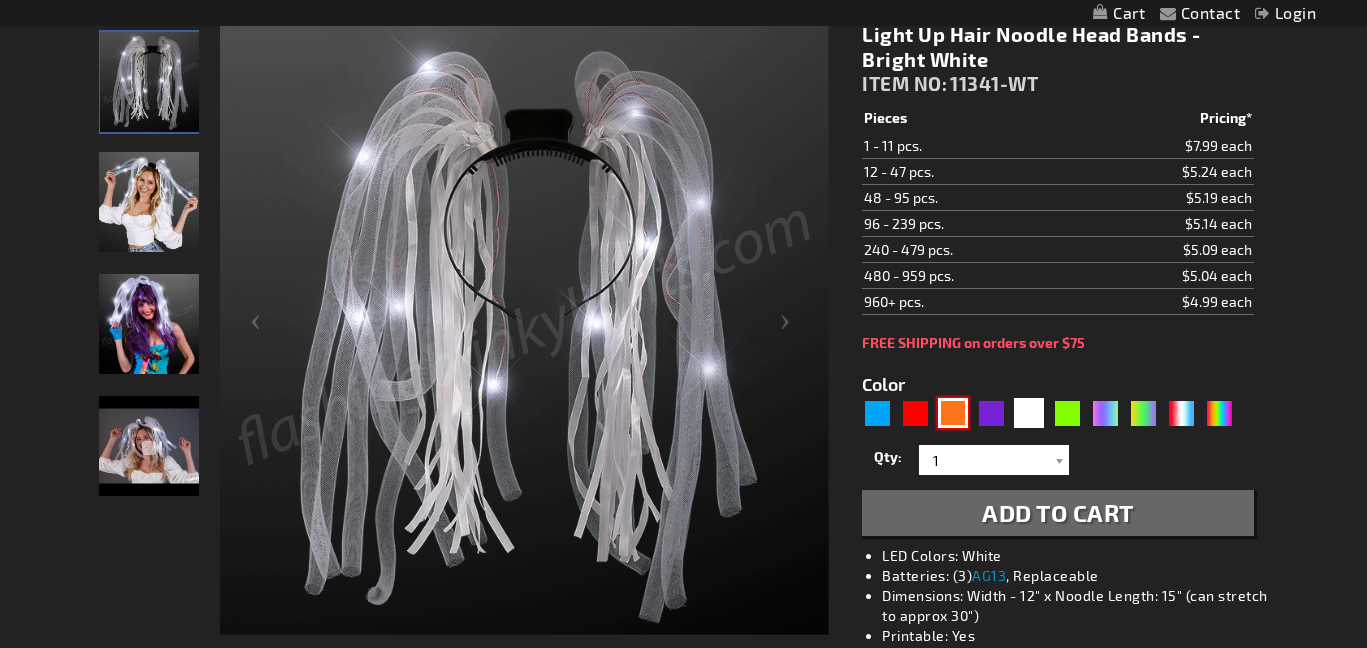type on "5637" 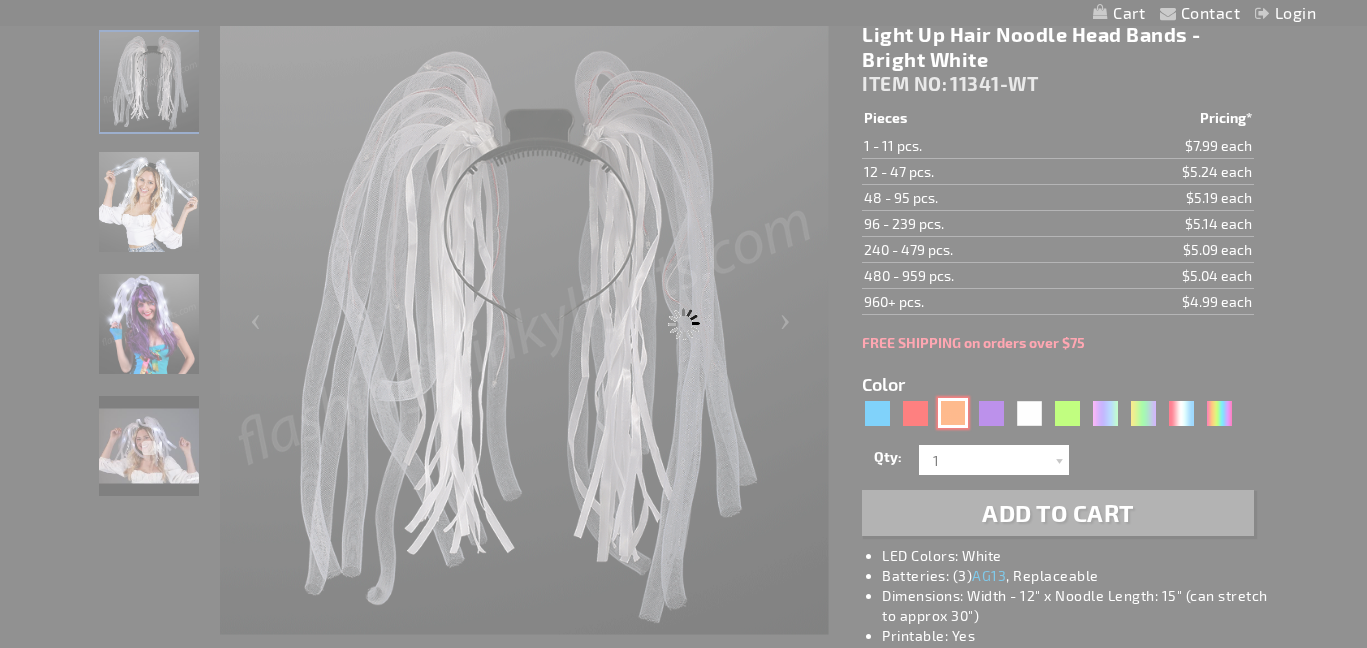 type on "11341-OR" 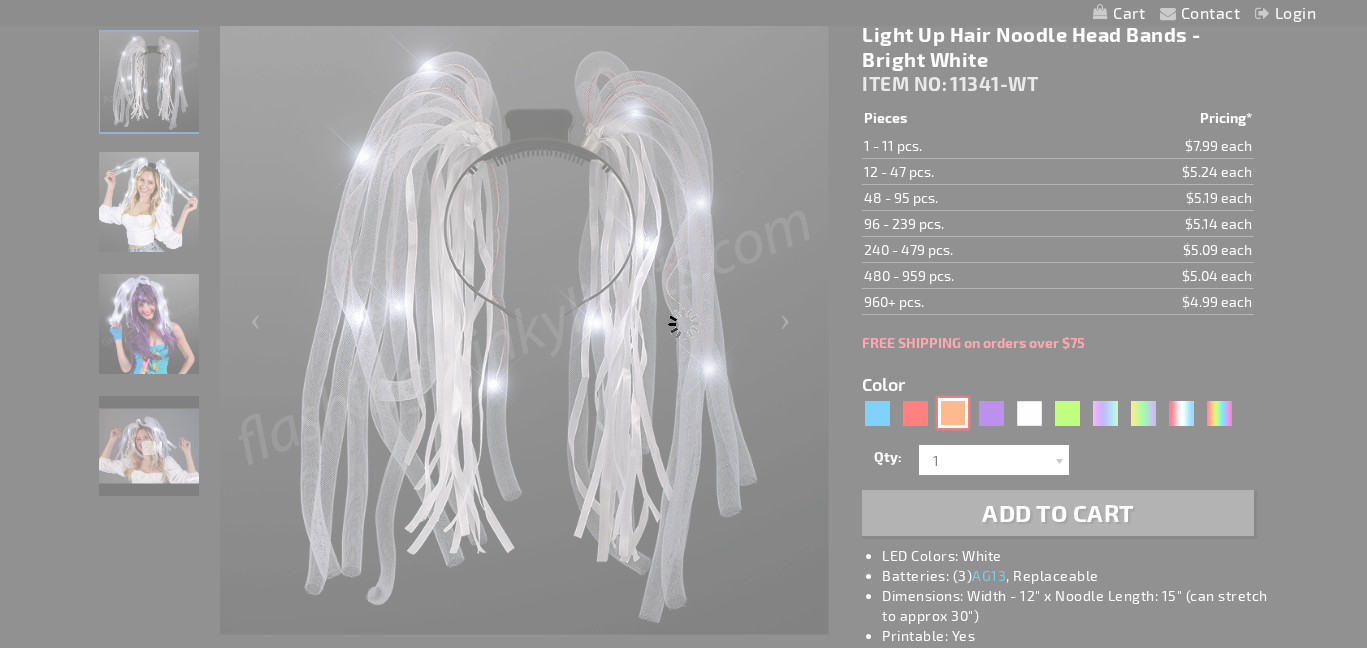 type on "Customize - Light Up Hair Noodle Head Bands - Orange with Black Ribbons - ITEM NO: 11341-OR" 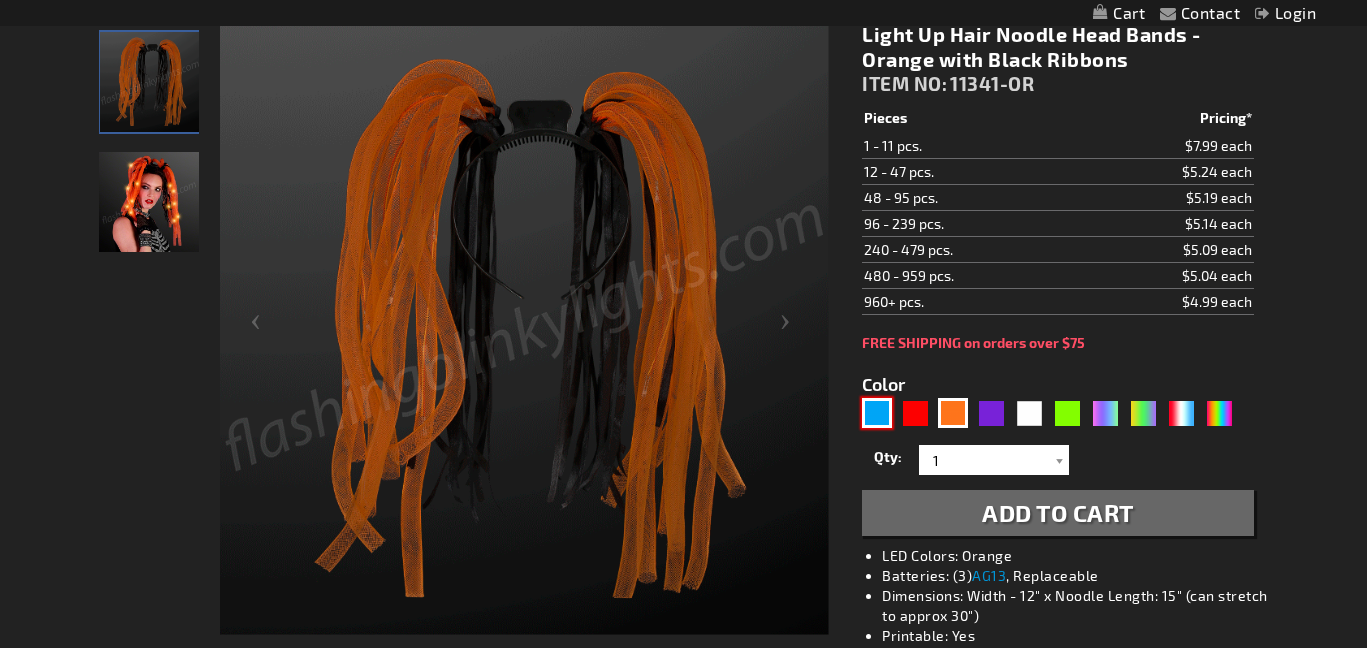 click at bounding box center [877, 413] 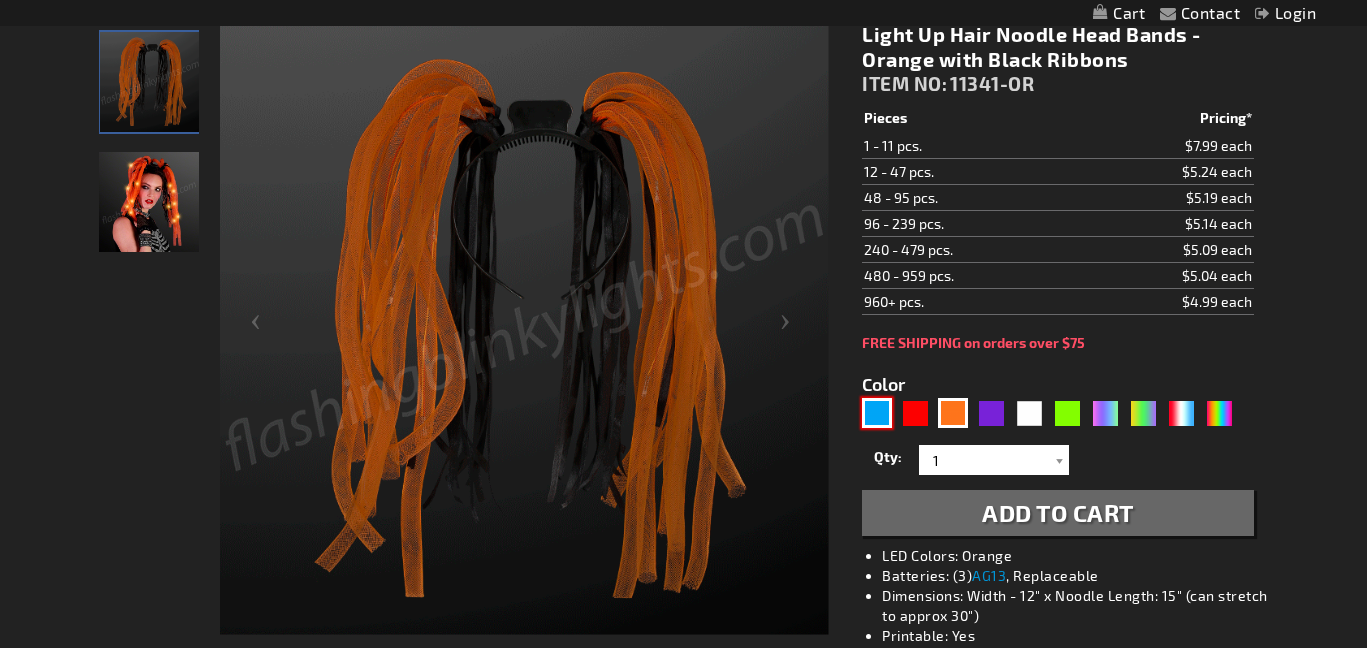 type on "5629" 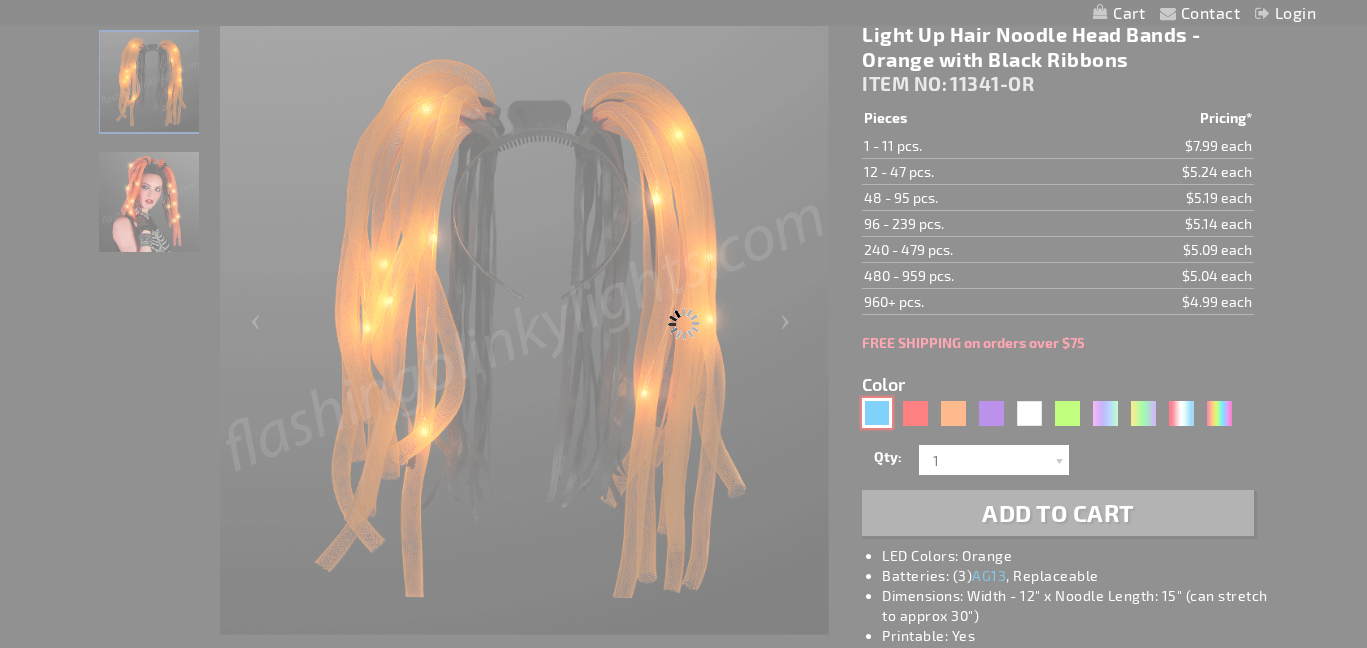 type on "11341-BL" 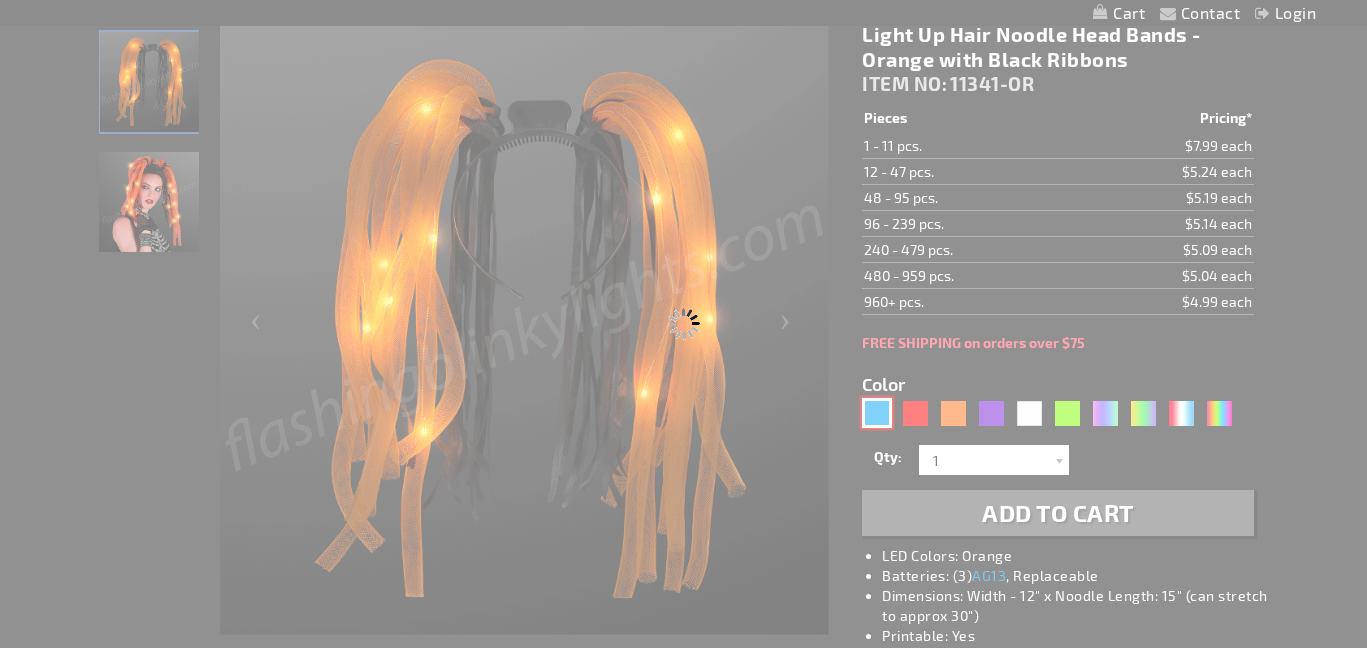 type on "Customize - Light Up Hair Noodle Headbands - Bright Blue - ITEM NO: 11341-BL" 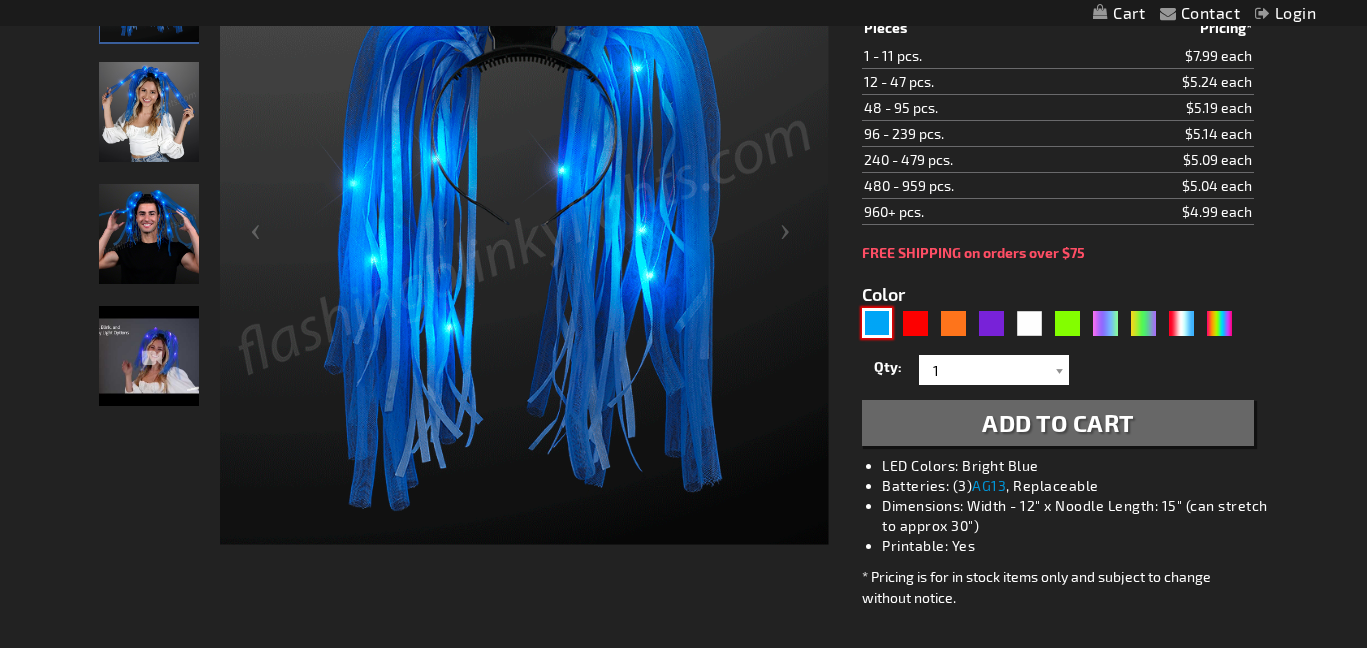 scroll, scrollTop: 378, scrollLeft: 0, axis: vertical 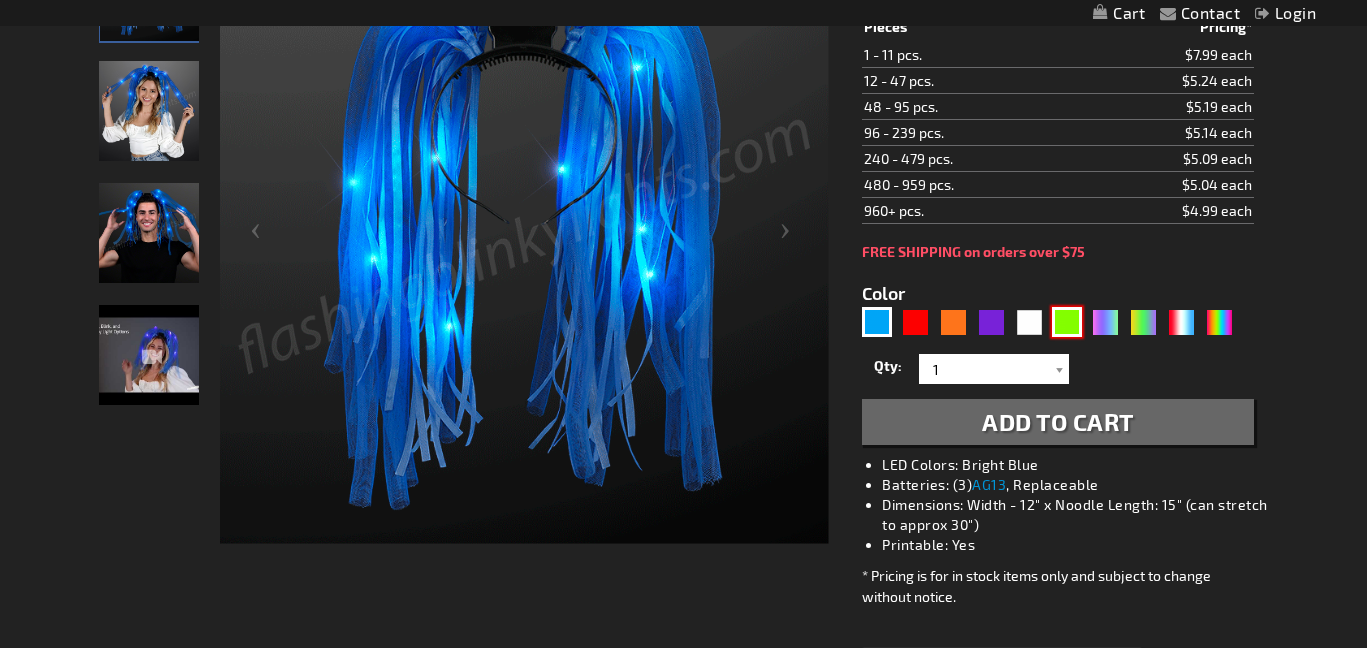 click at bounding box center (1067, 322) 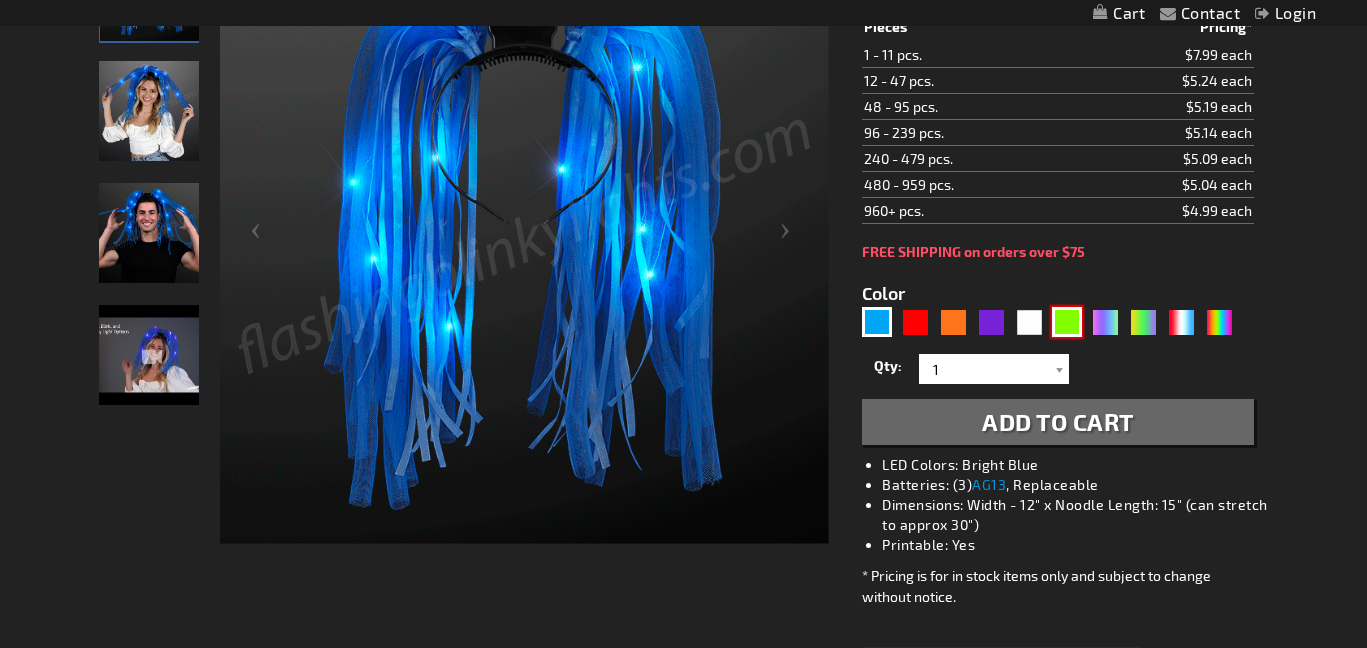 type on "5648" 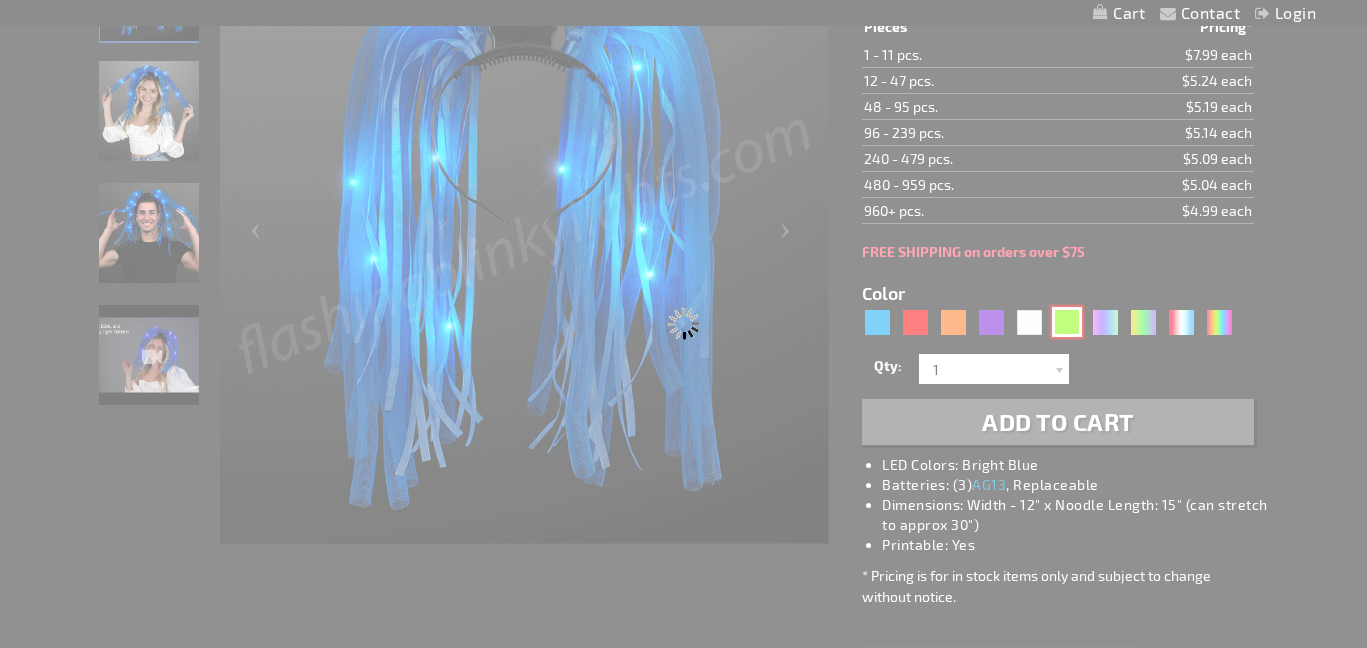 type on "11341-GN" 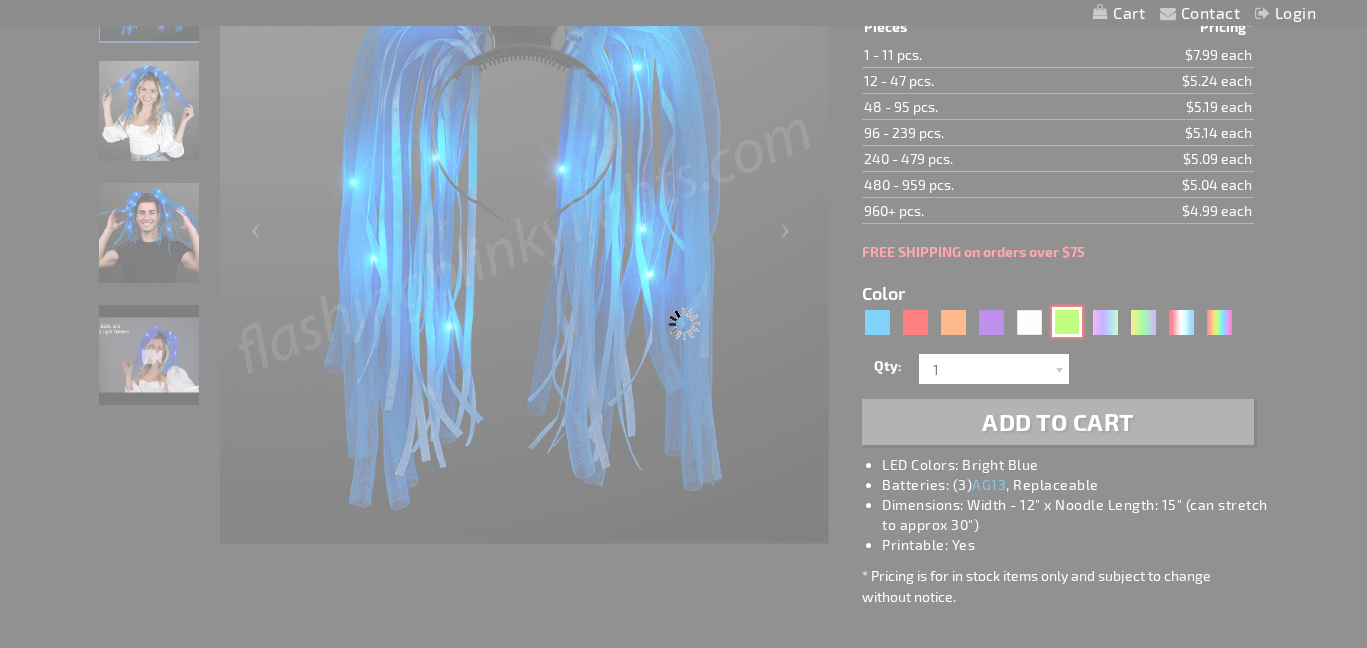 type on "Customize - Light Up Hair Noodles Headband - Irish Green - ITEM NO: 11341-GN" 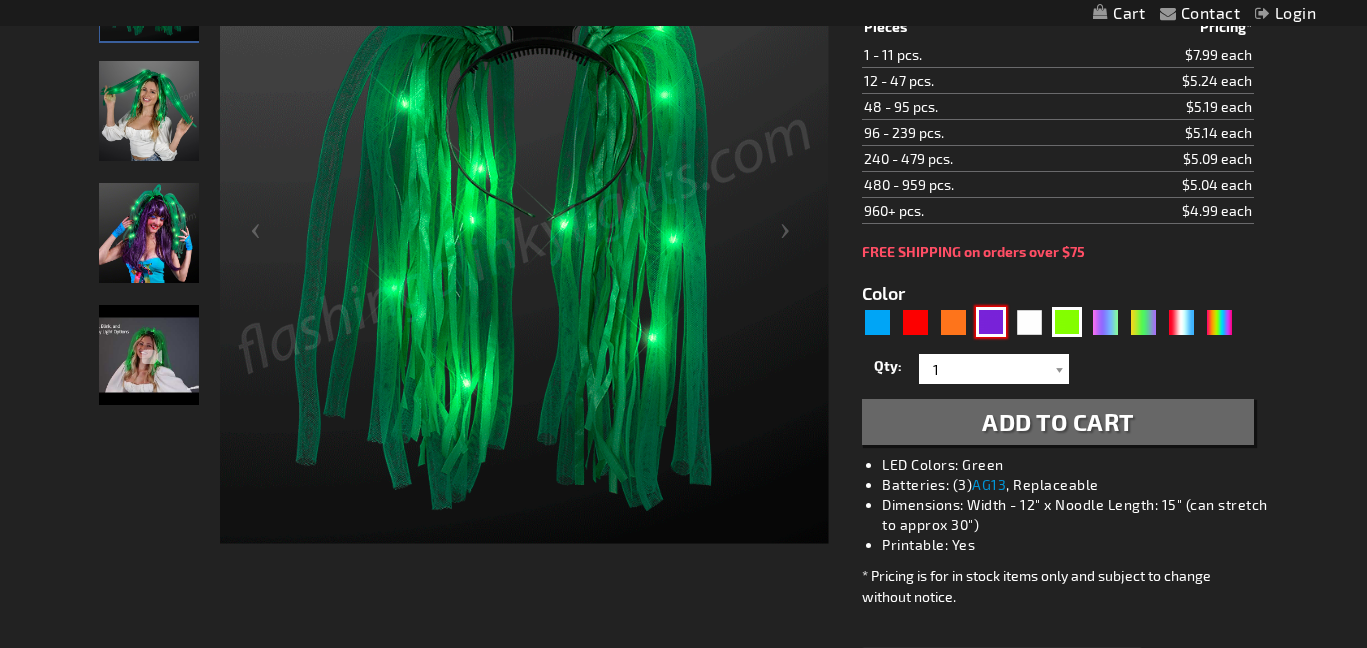 click at bounding box center (991, 322) 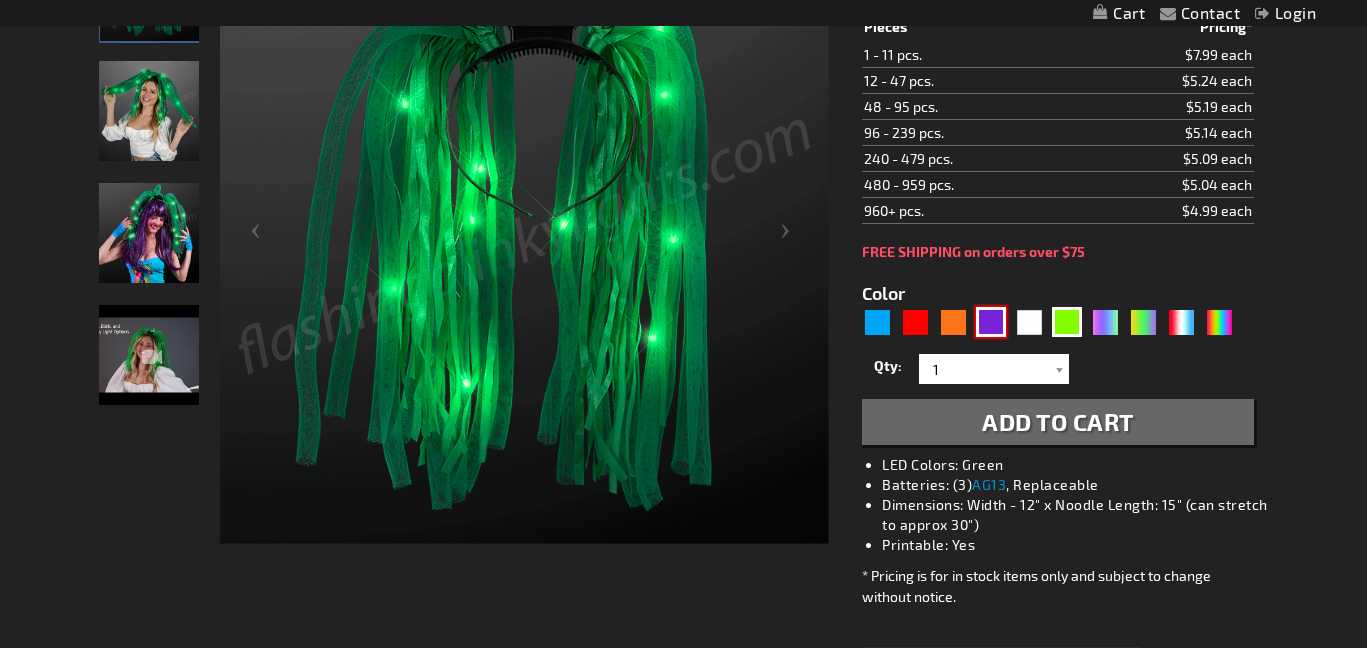 type on "5640" 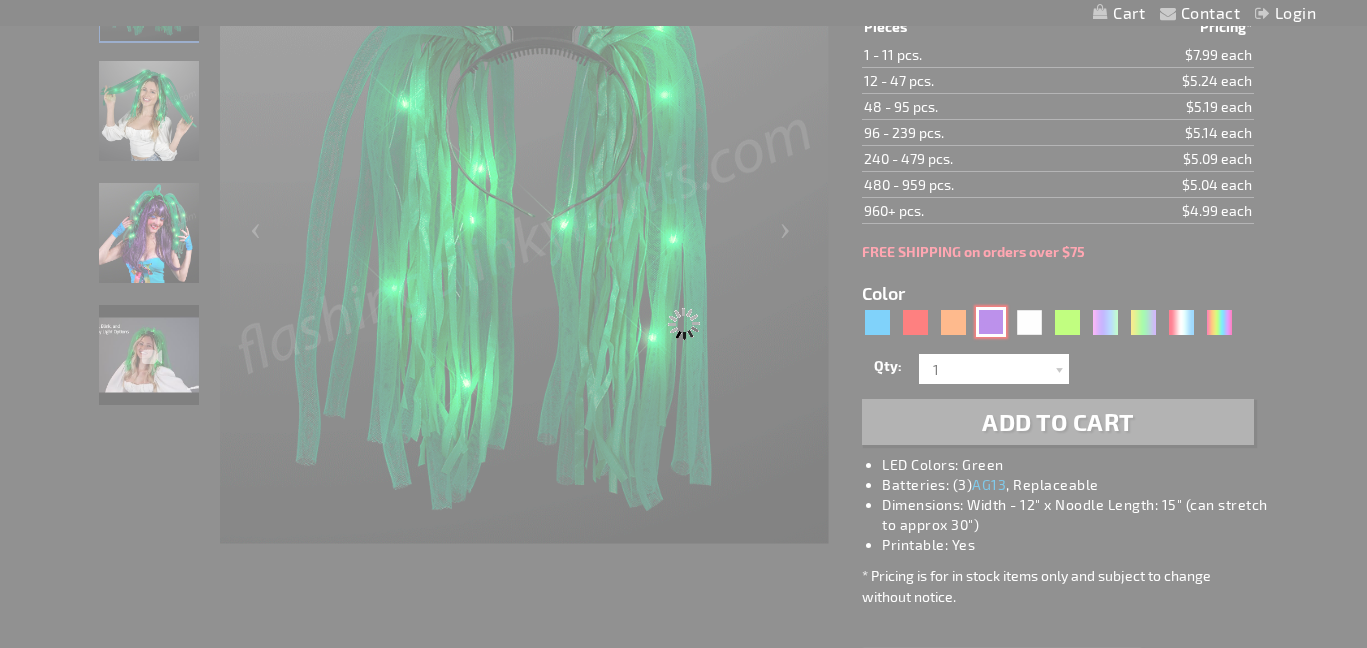 type on "11341-PR" 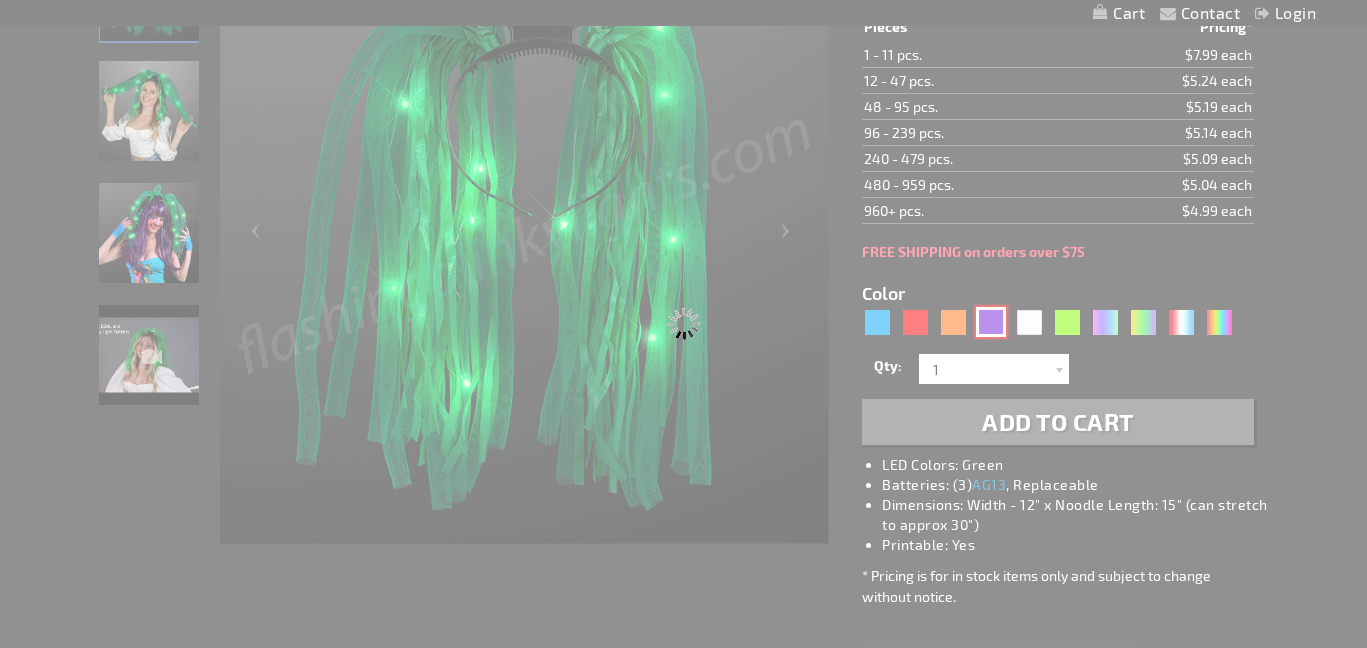 type on "Customize - Light Up Hair Noodles Headband - Purple - ITEM NO: 11341-PR" 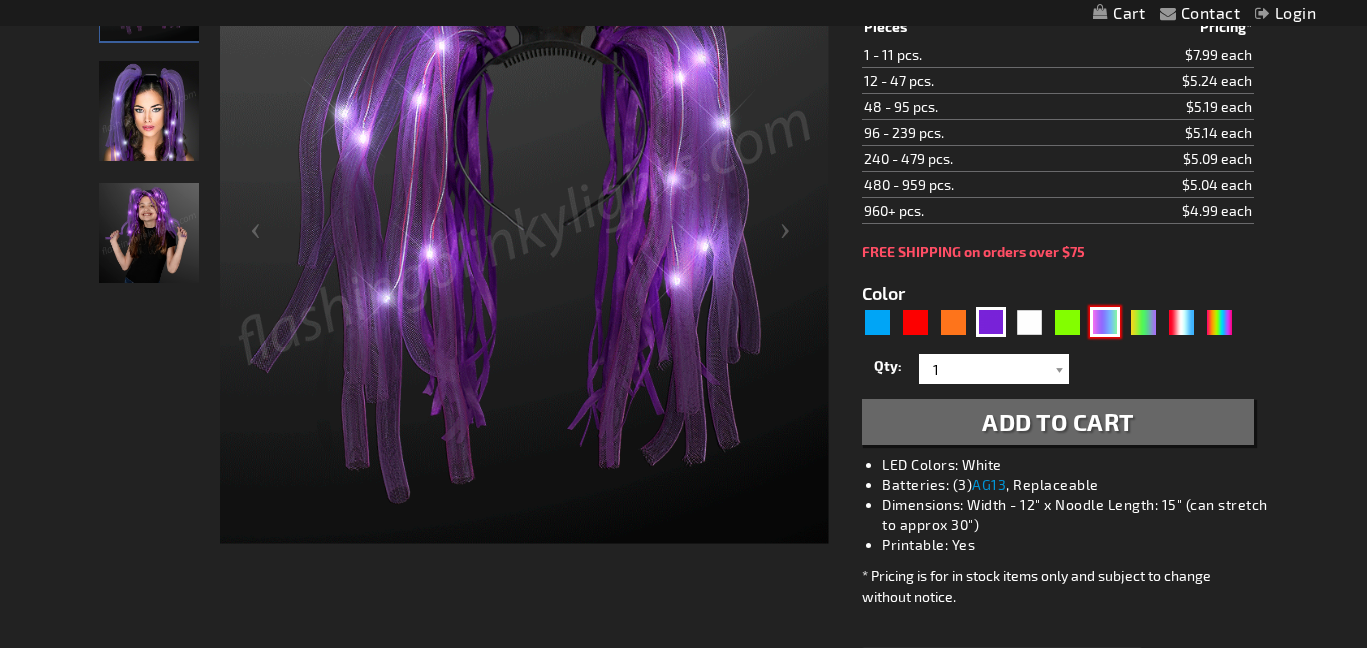 click at bounding box center [1105, 322] 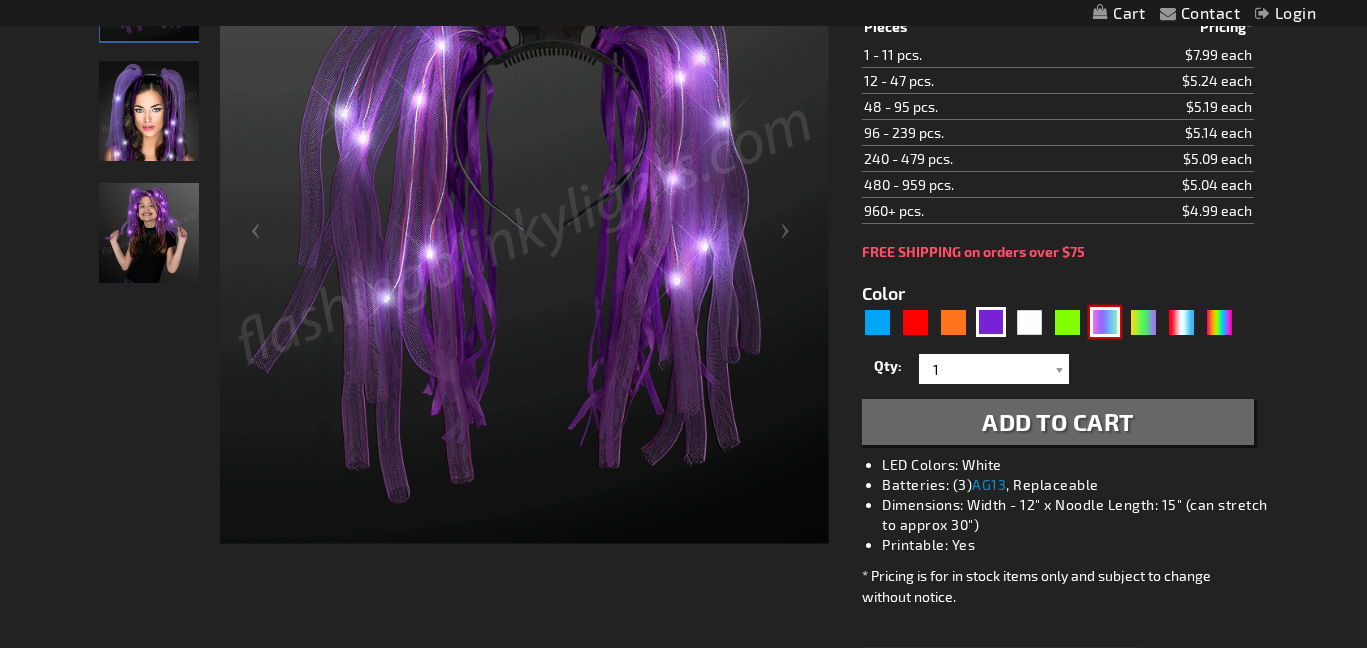 type on "5636" 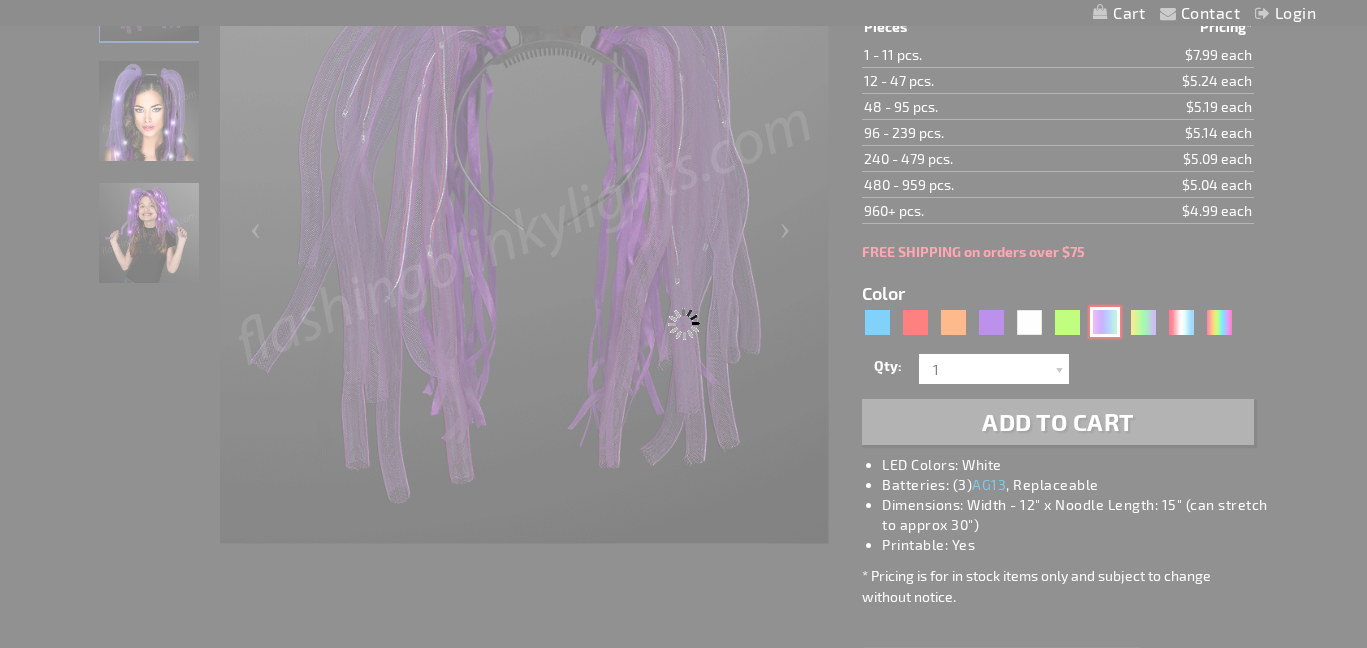 type on "11341-NEON" 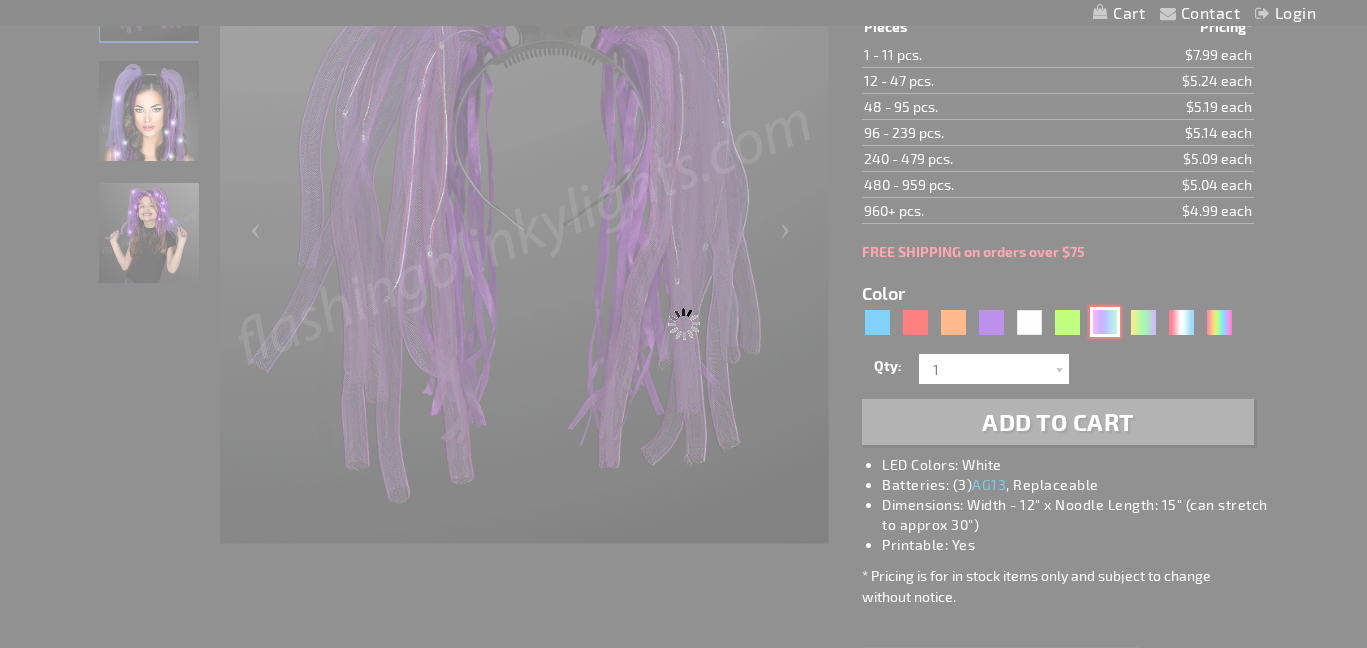 type on "Customize - Neon Rave Noodle Hair Headbands with Purple LEDs - ITEM NO: 11341-NEON" 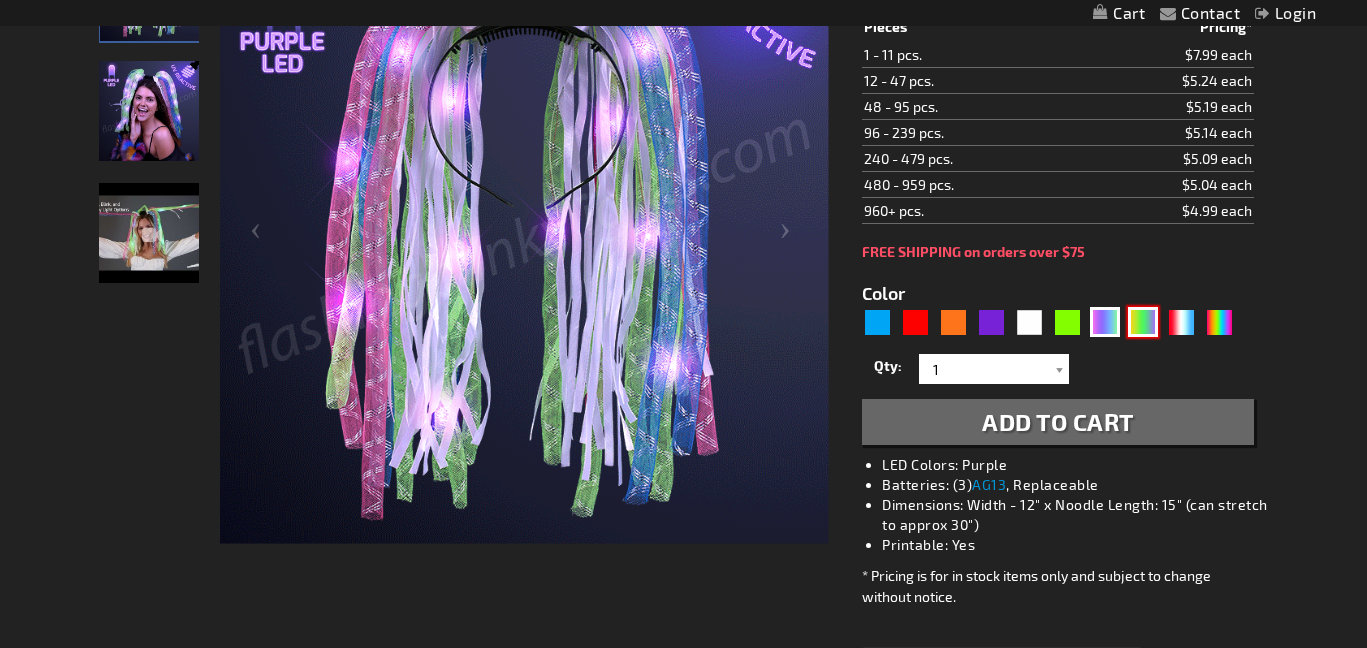 click at bounding box center (1143, 322) 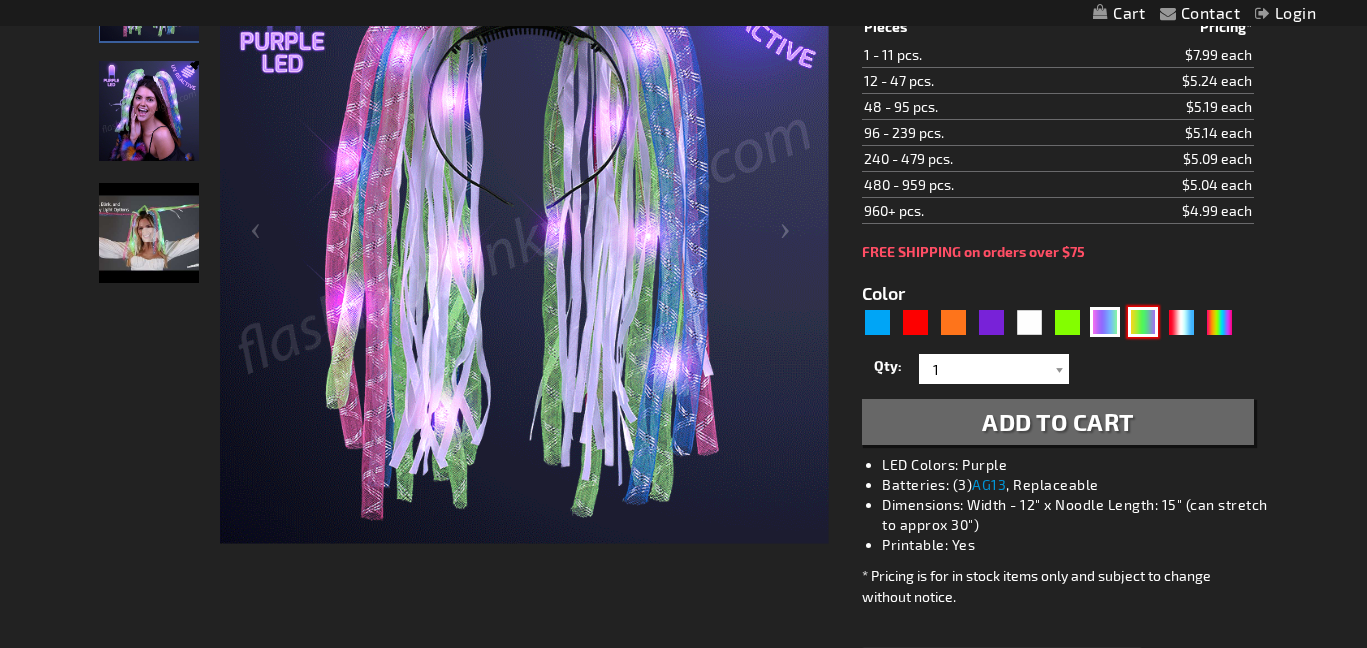 type on "5638" 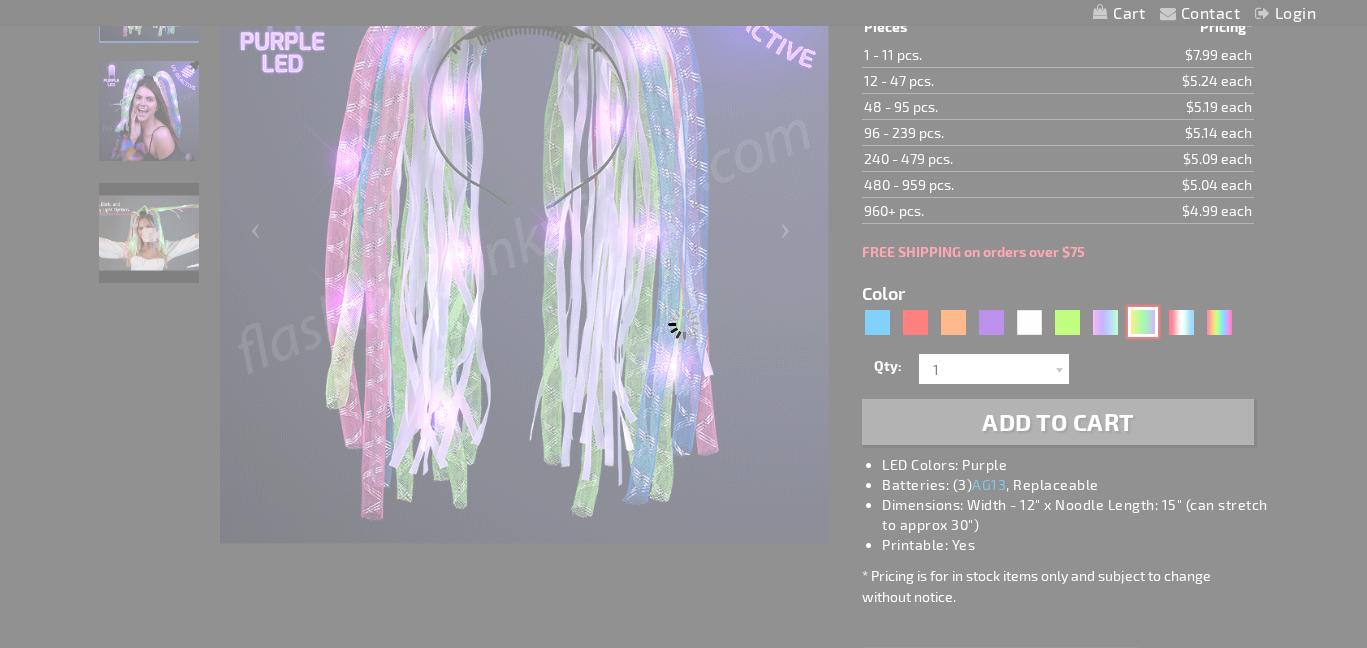 type on "11341-JPG" 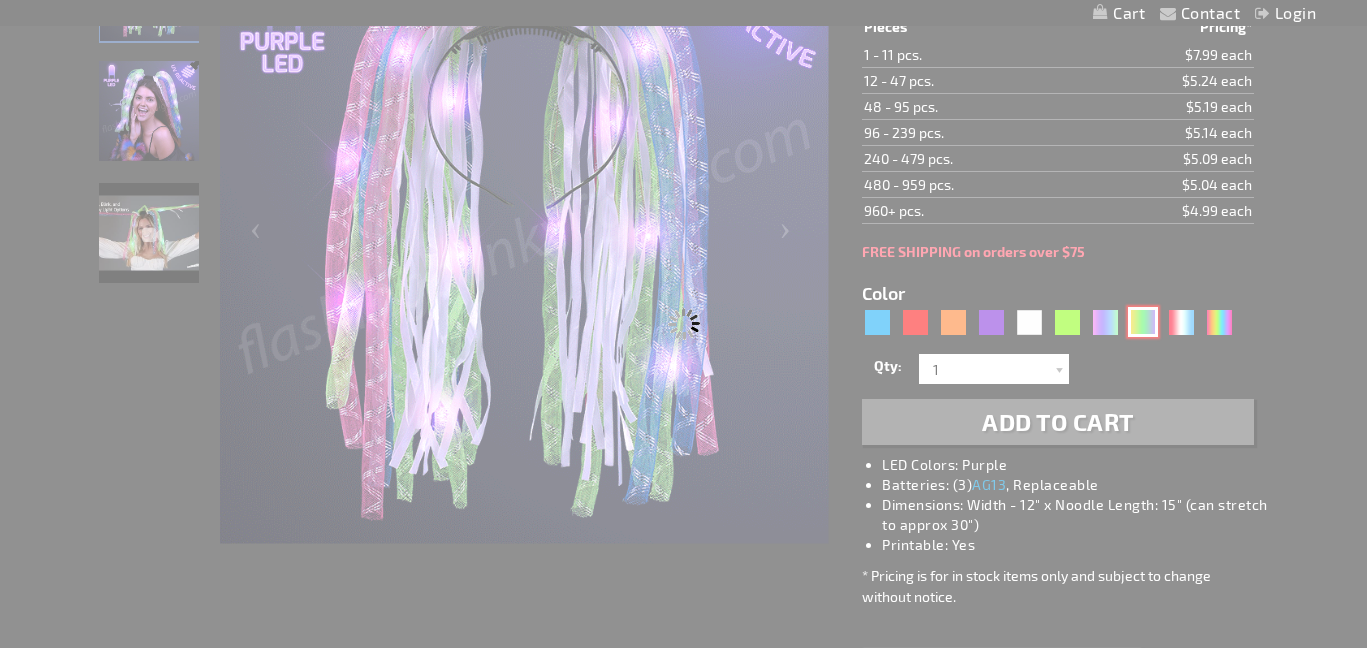 type on "Customize - Light Up Hair Noodles Headband - Purple Green &amp; Yellow Mardi Gras Colors - ITEM NO: 11341-JPG" 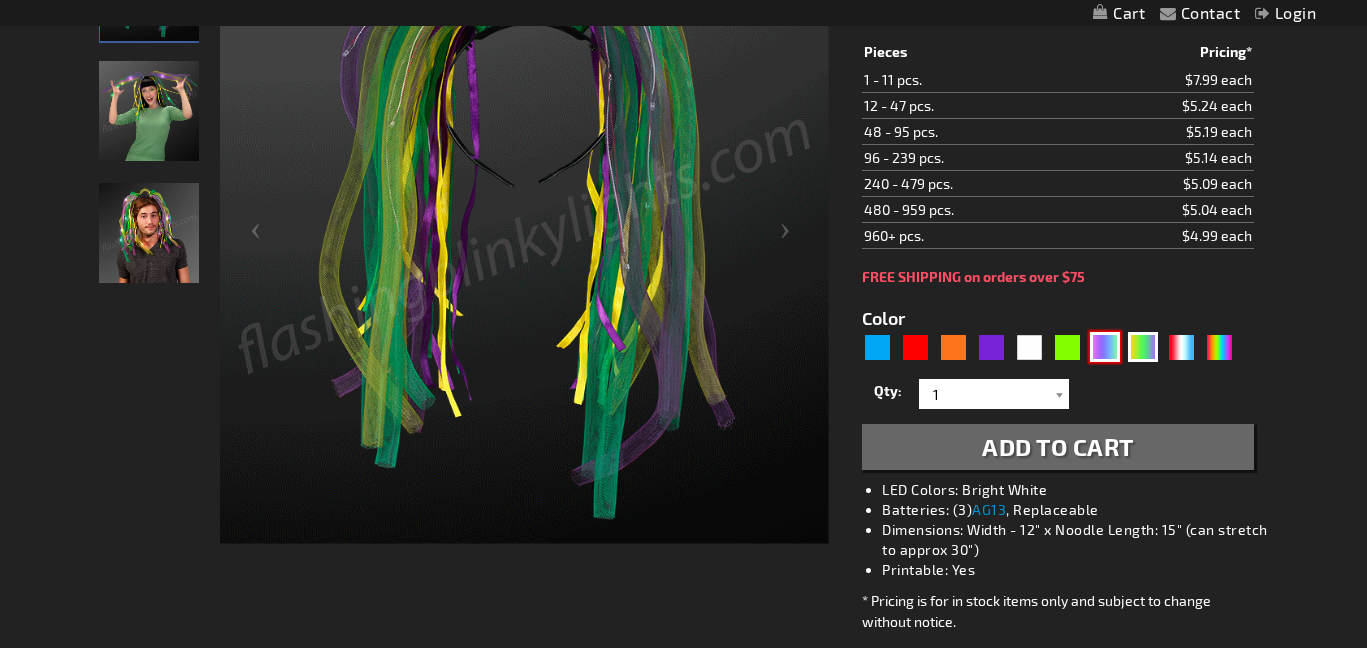 click at bounding box center (1105, 347) 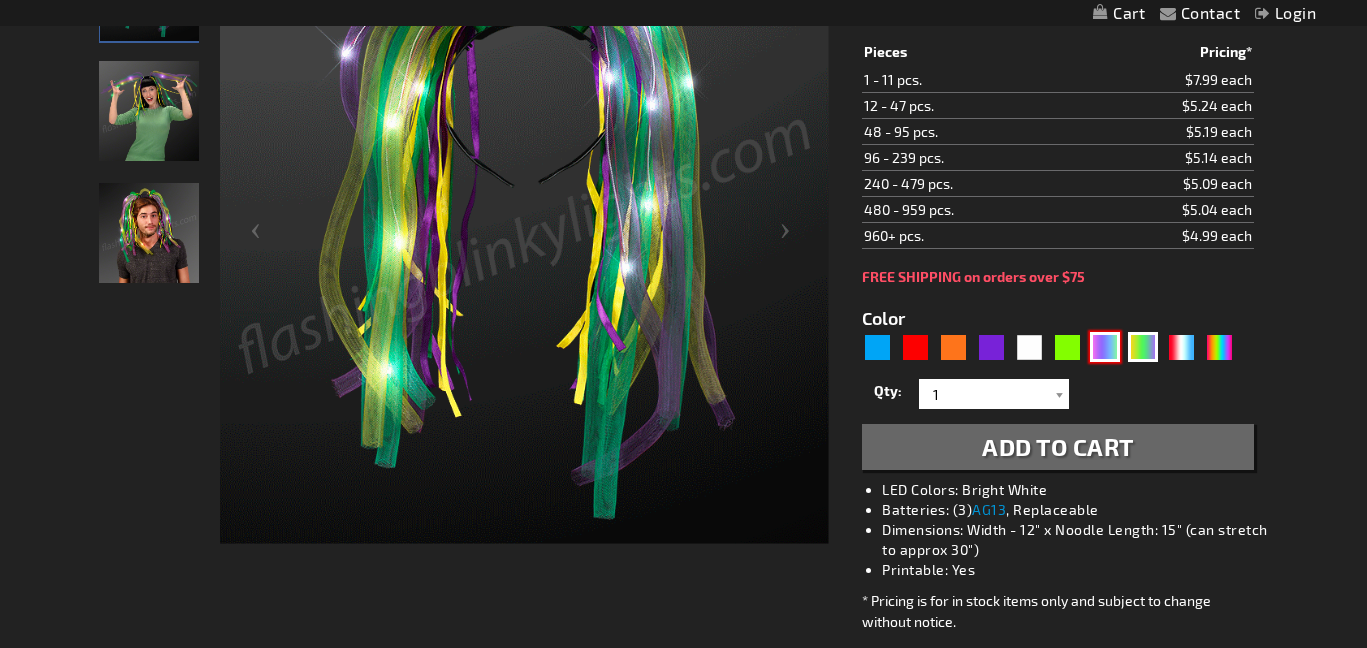type on "5636" 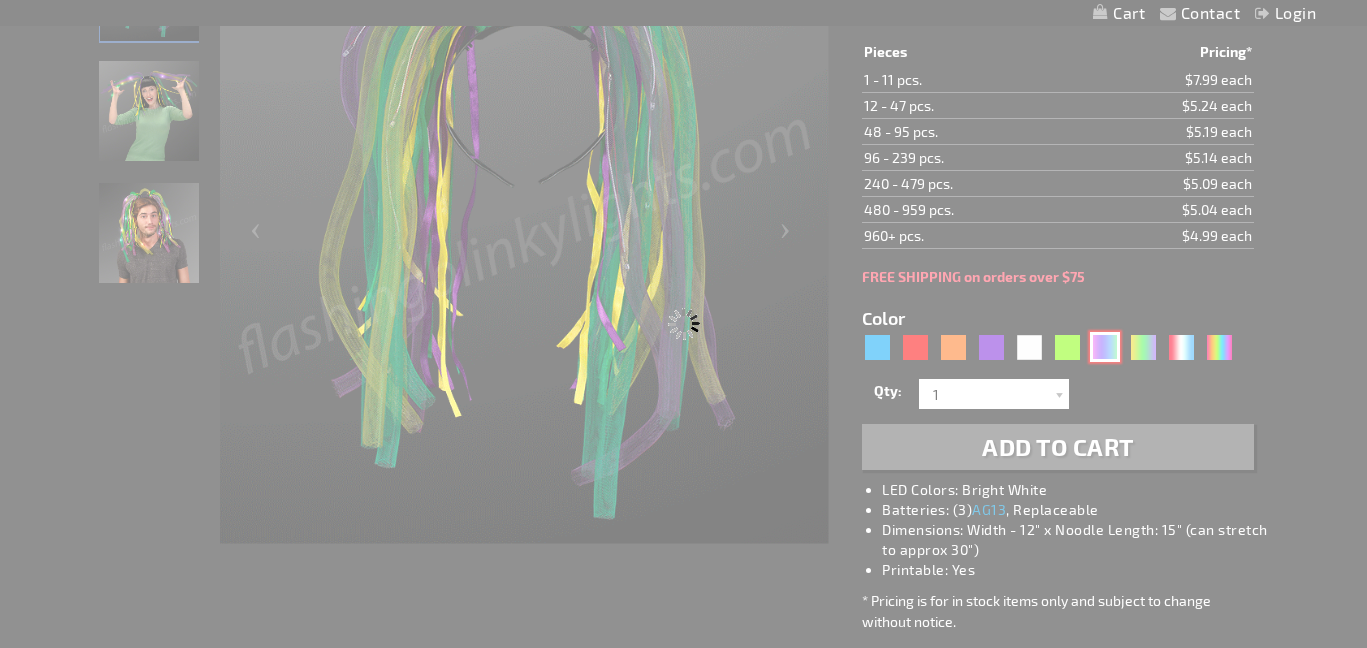 type on "11341-NEON" 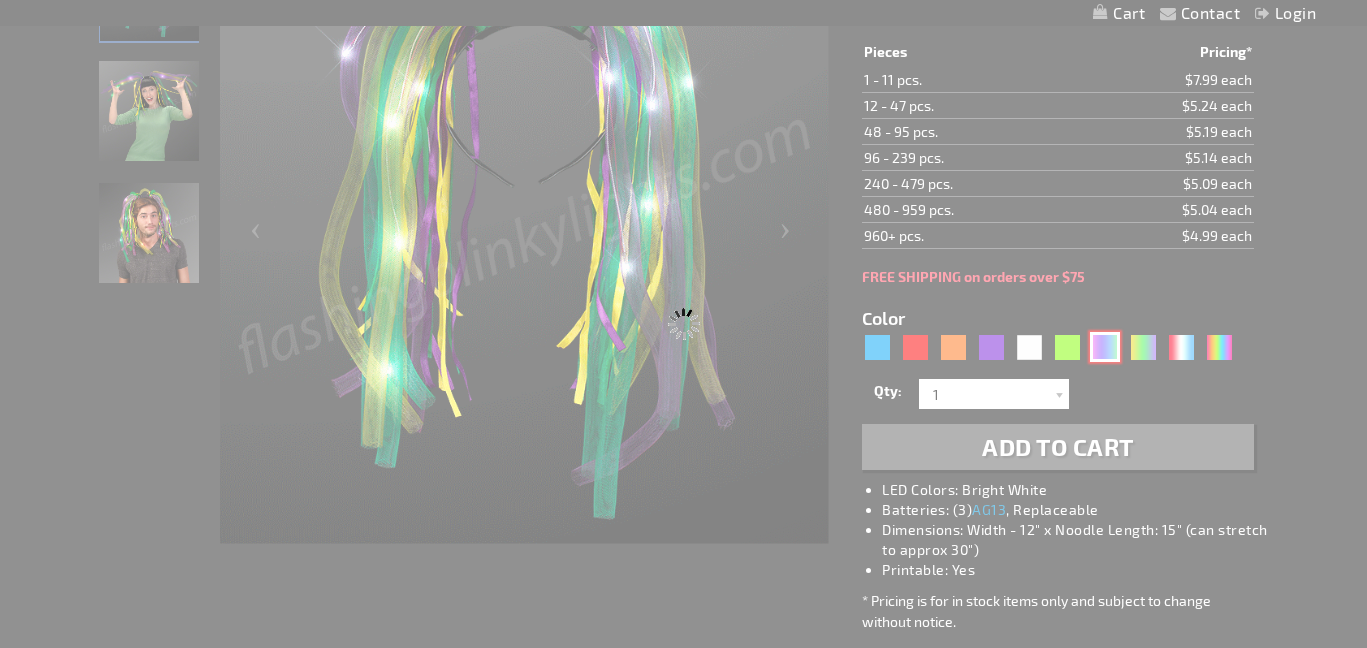 type on "Customize - Neon Rave Noodle Hair Headbands with Purple LEDs - ITEM NO: 11341-NEON" 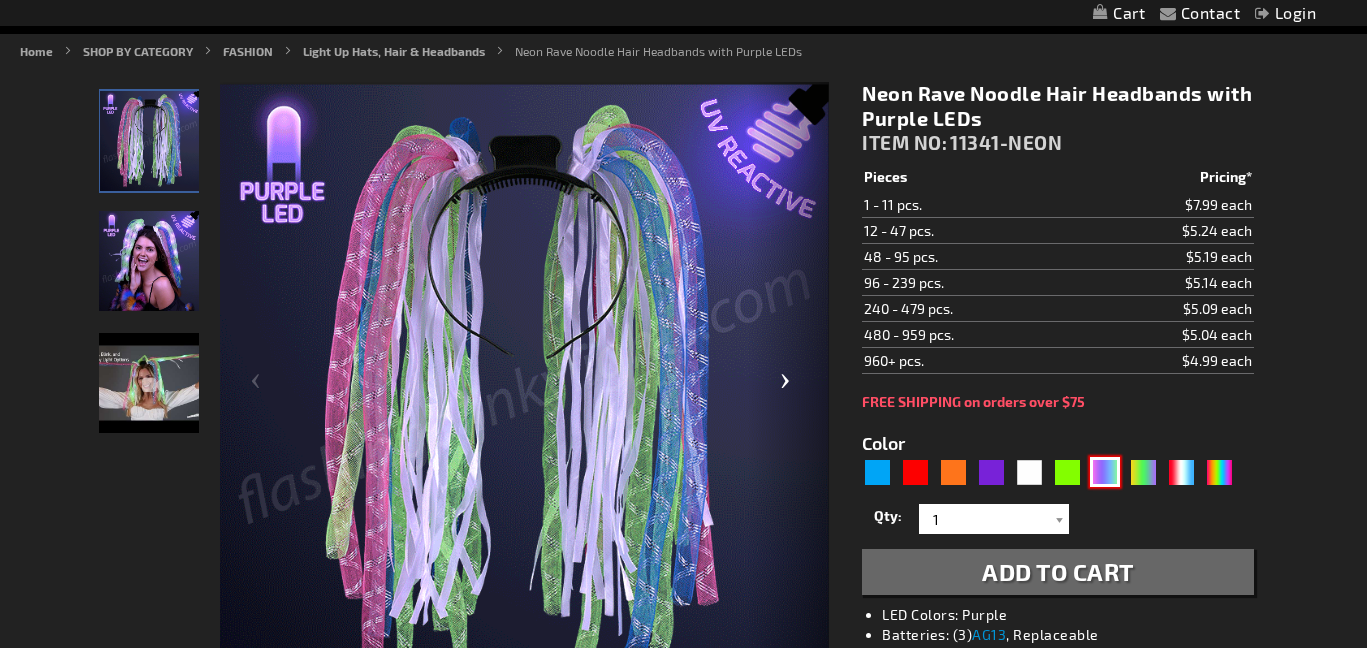 scroll, scrollTop: 242, scrollLeft: 0, axis: vertical 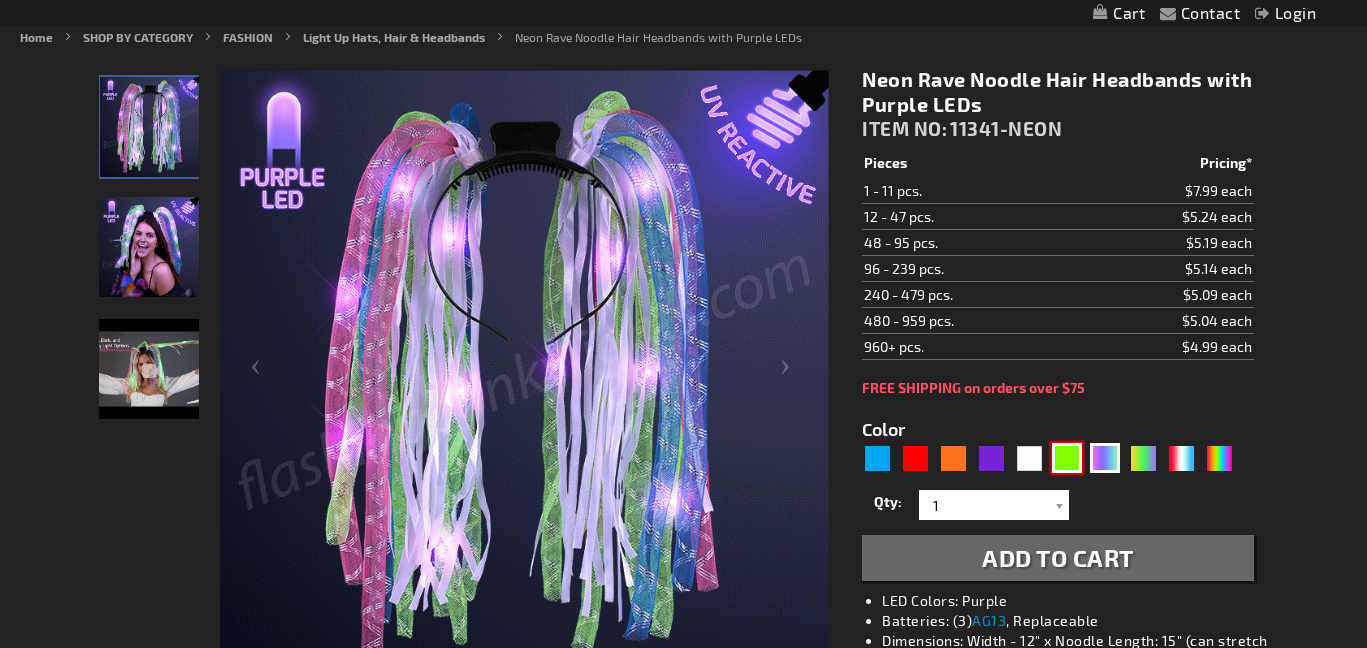 click at bounding box center [1067, 458] 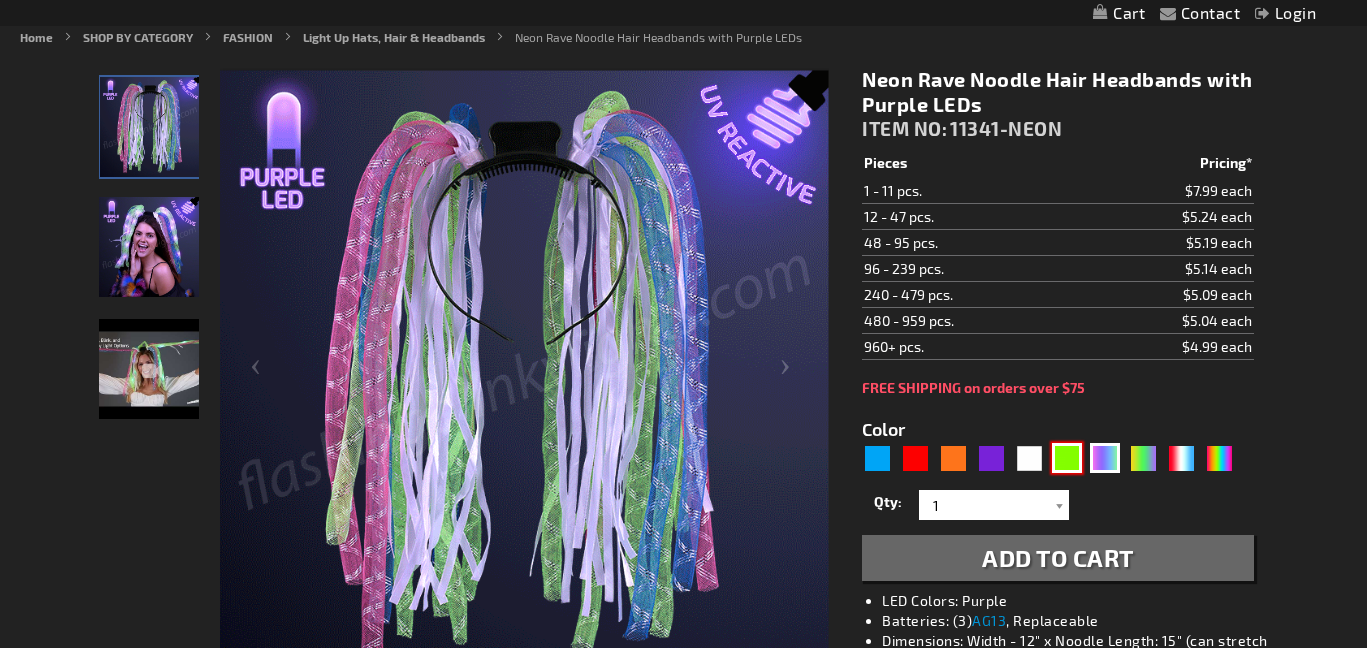 type on "5648" 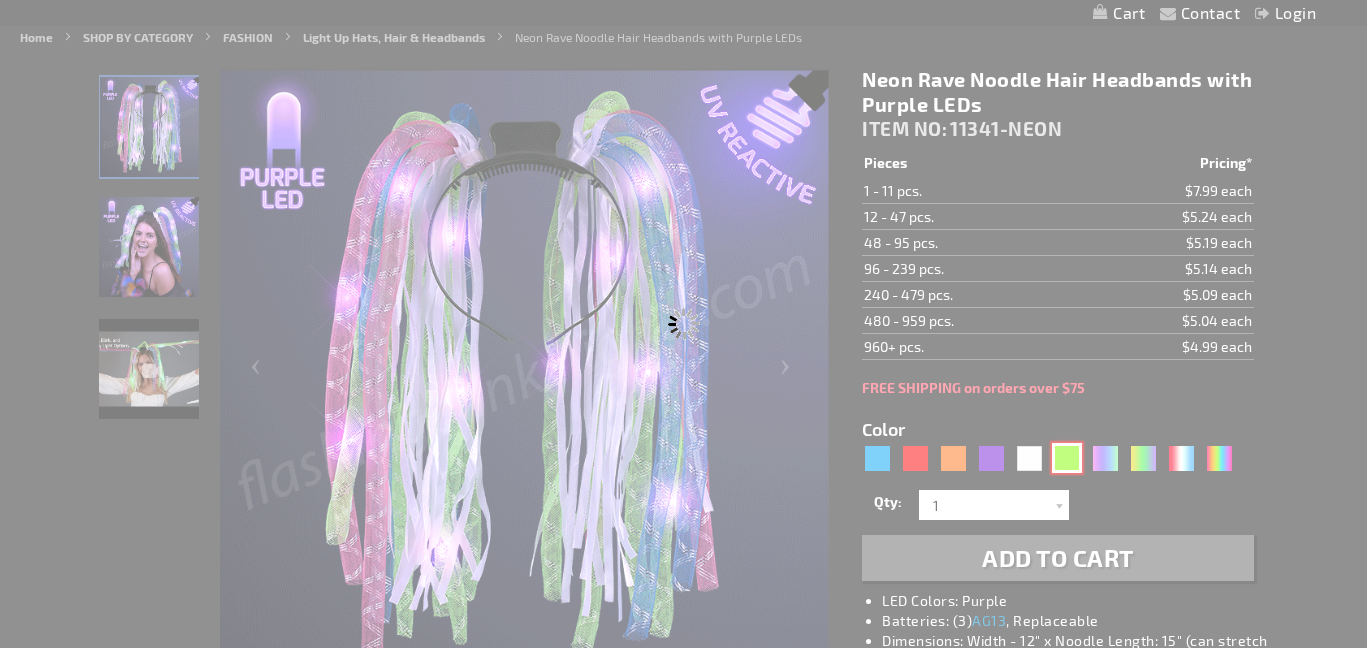 type on "11341-GN" 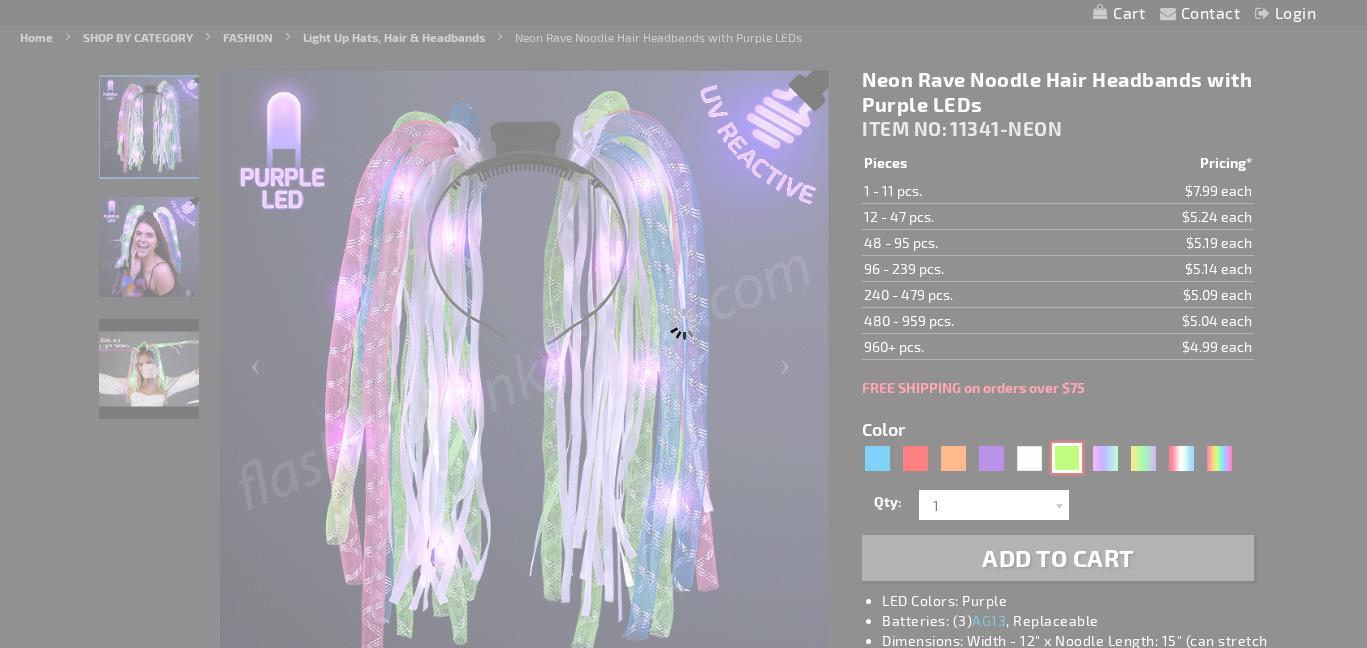 type on "Customize - Light Up Hair Noodles Headband - Irish Green - ITEM NO: 11341-GN" 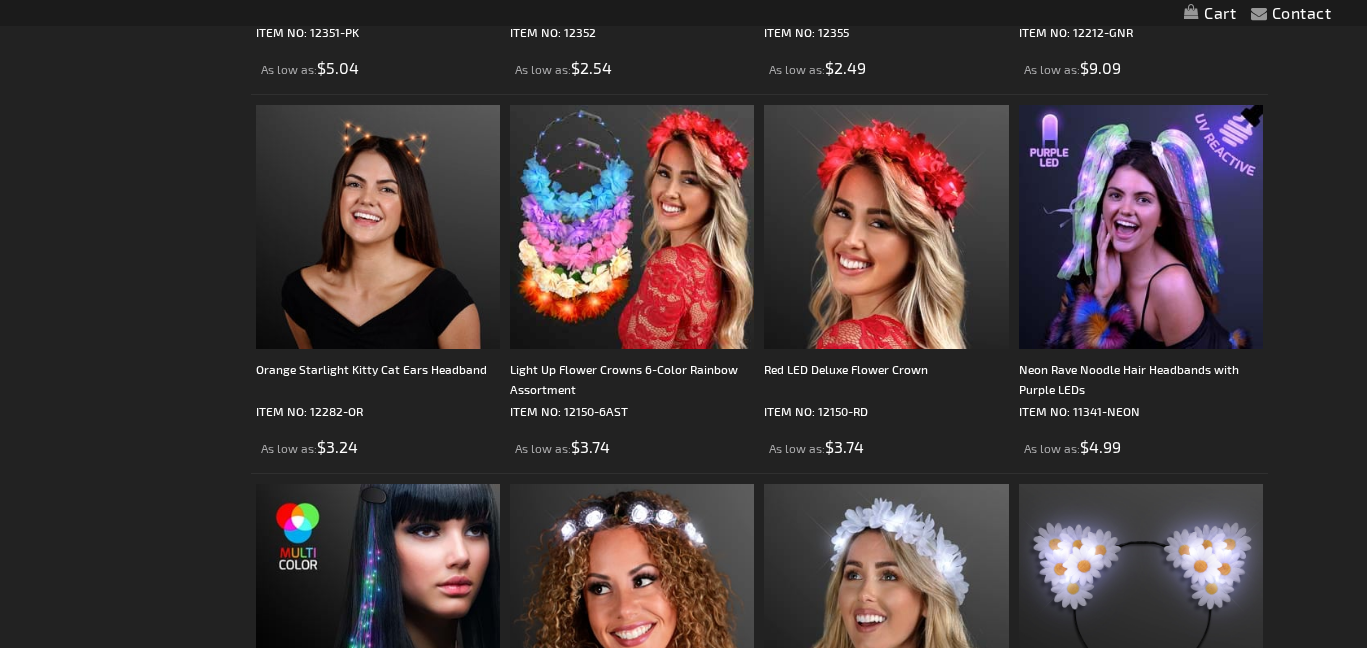 scroll, scrollTop: 4874, scrollLeft: 0, axis: vertical 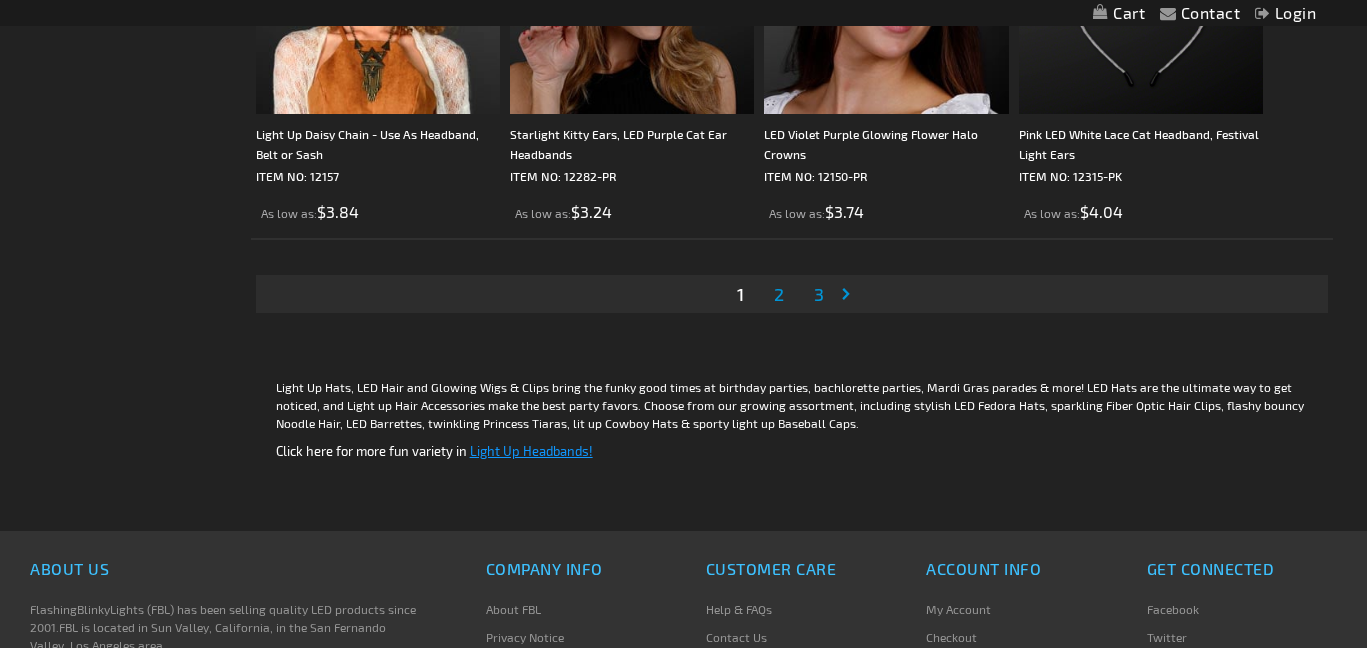 click on "Page
Next" at bounding box center (850, 294) 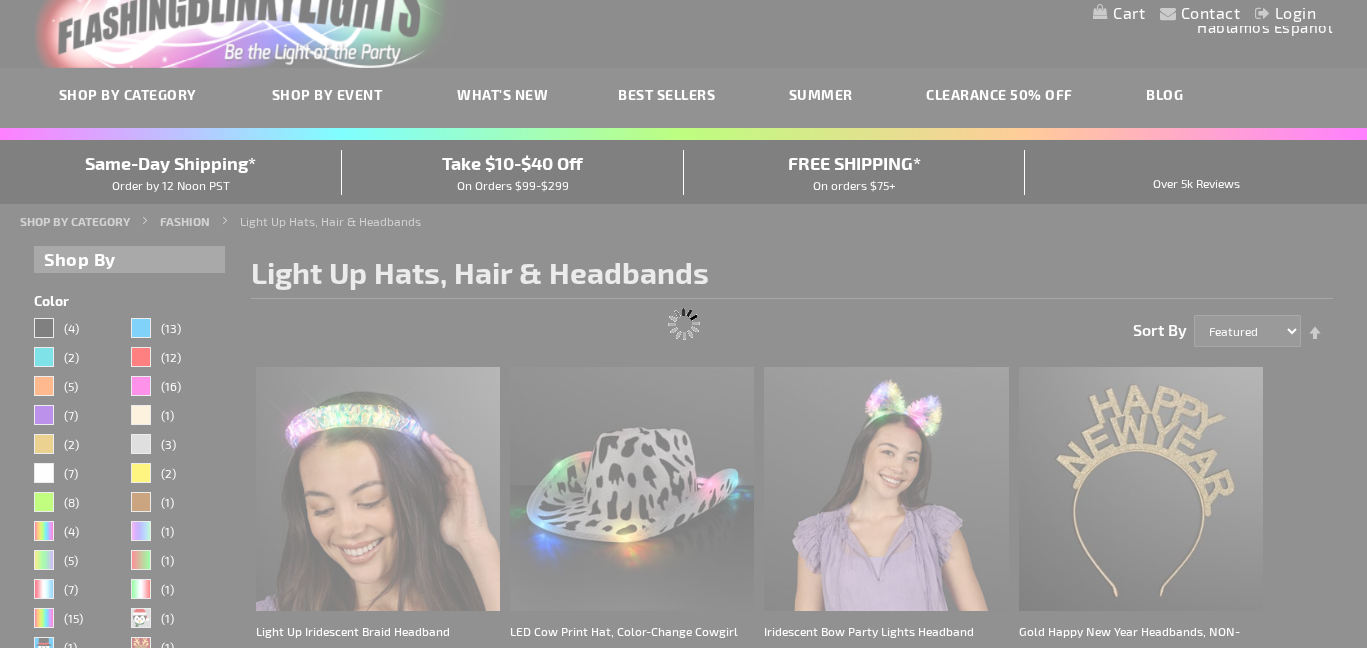scroll, scrollTop: 0, scrollLeft: 0, axis: both 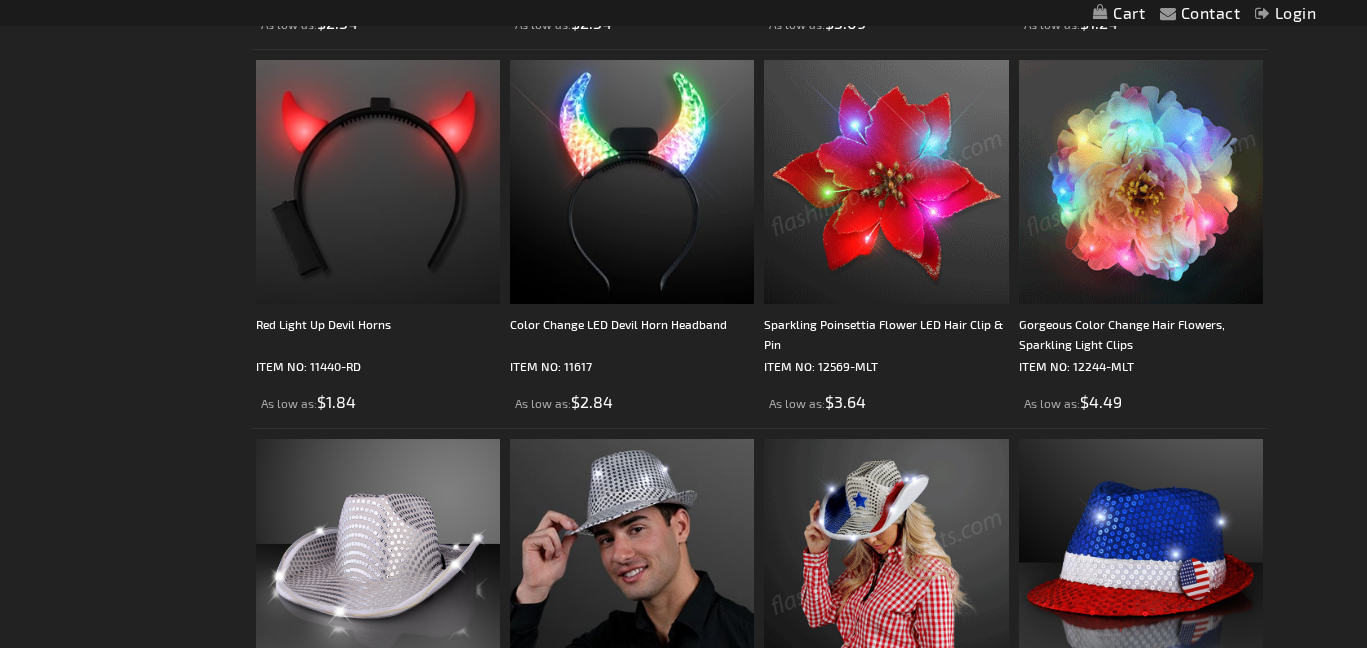 click at bounding box center (1141, 182) 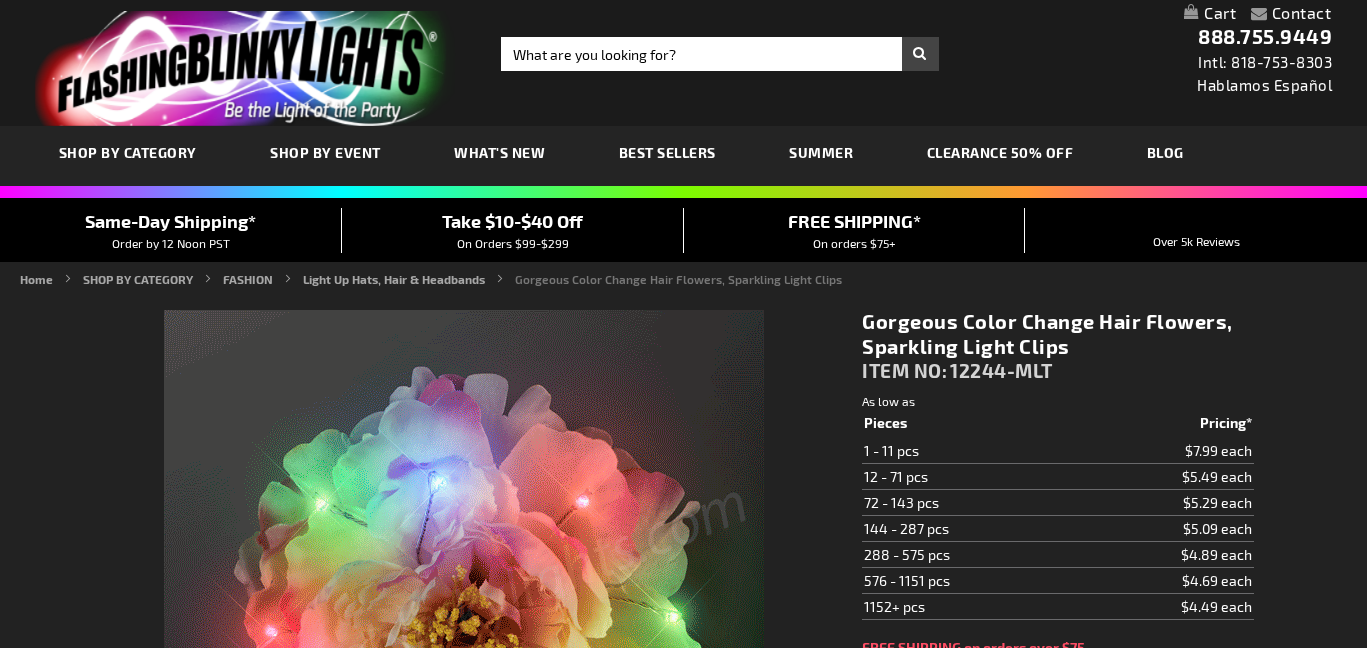 scroll, scrollTop: 0, scrollLeft: 0, axis: both 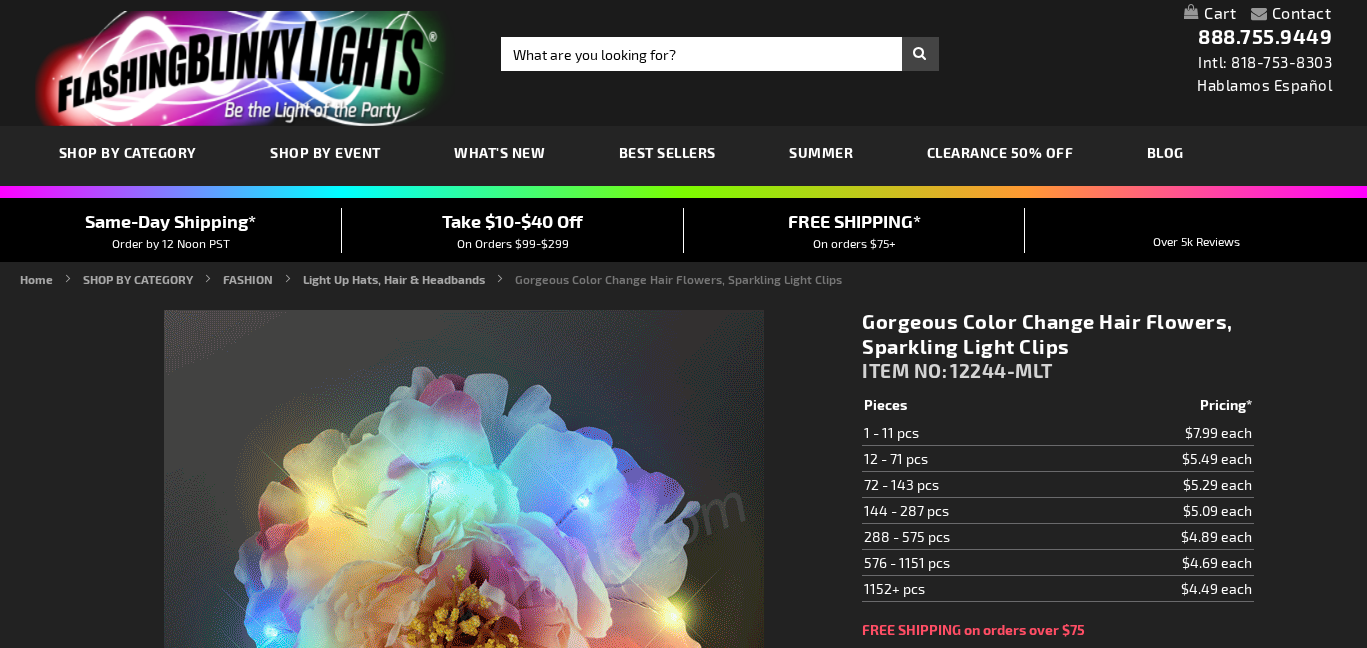 type on "5659" 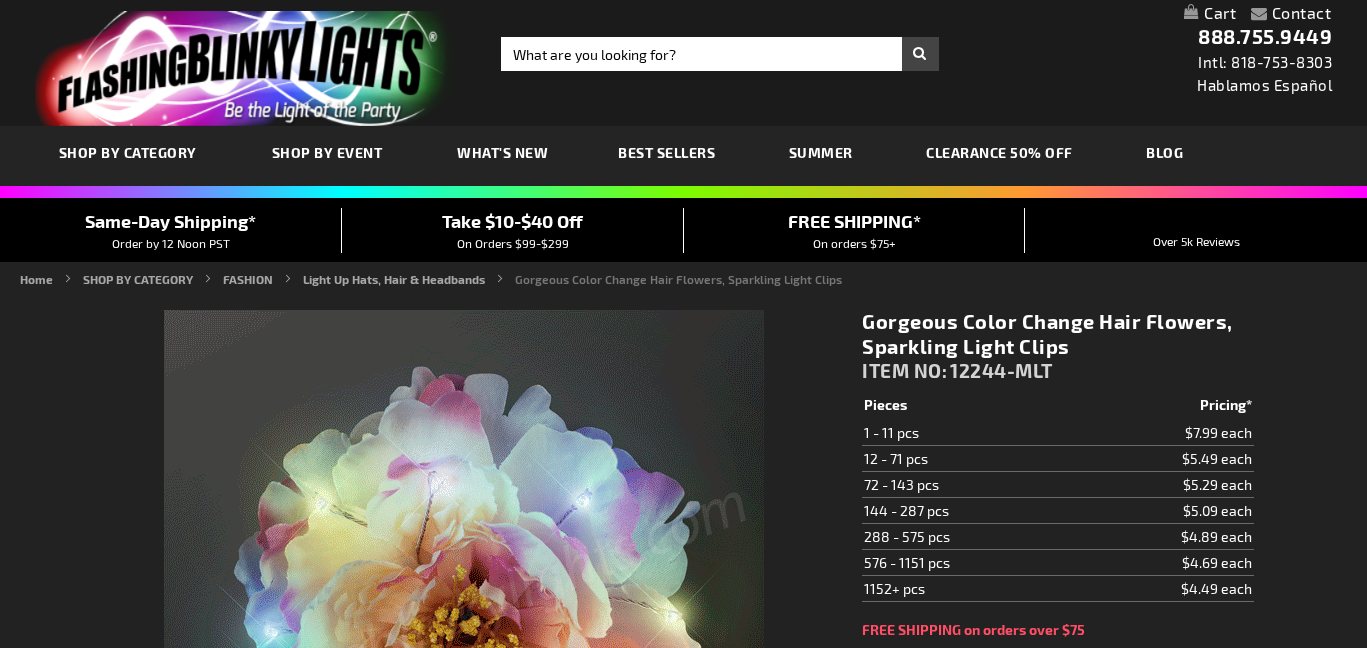 scroll, scrollTop: 206, scrollLeft: 0, axis: vertical 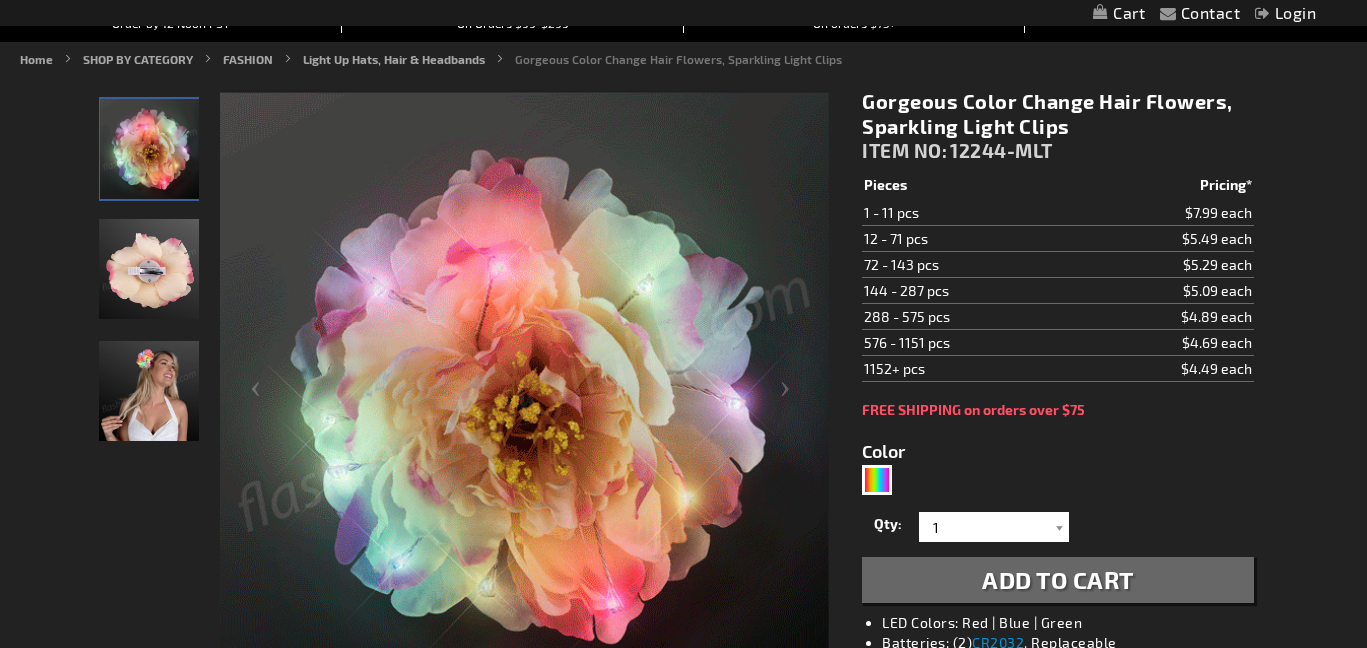 click at bounding box center [149, 269] 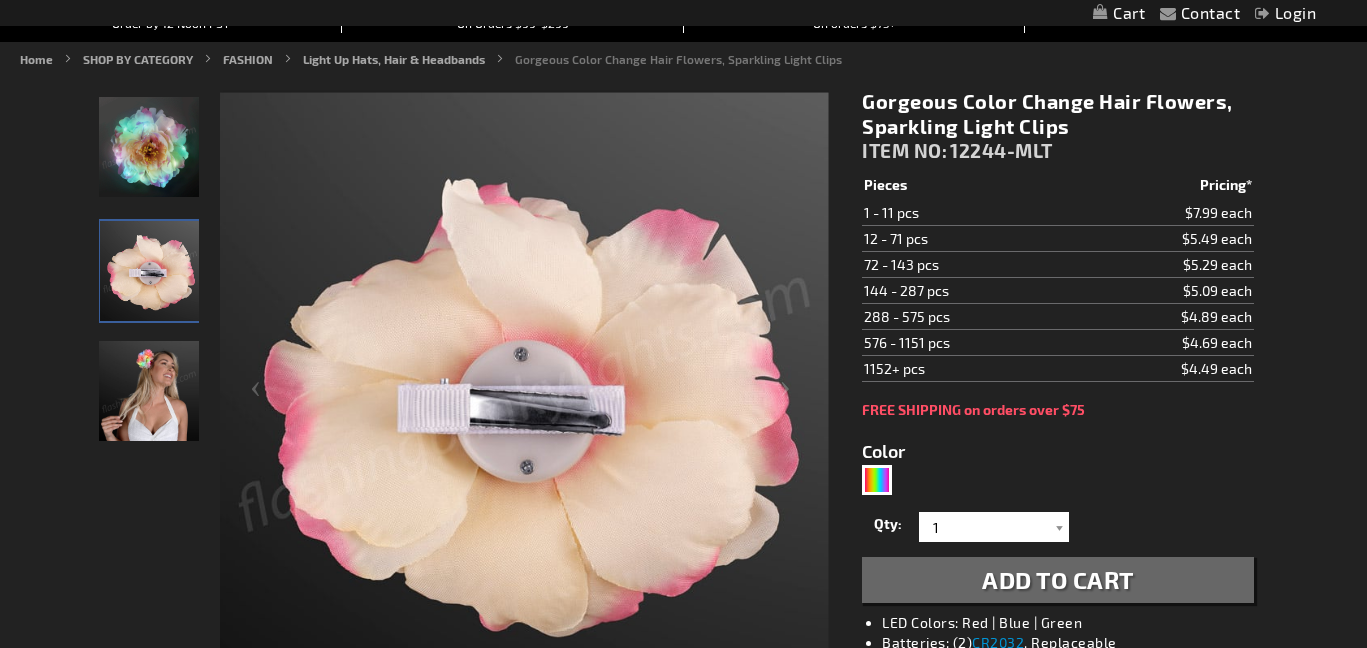 click at bounding box center [149, 147] 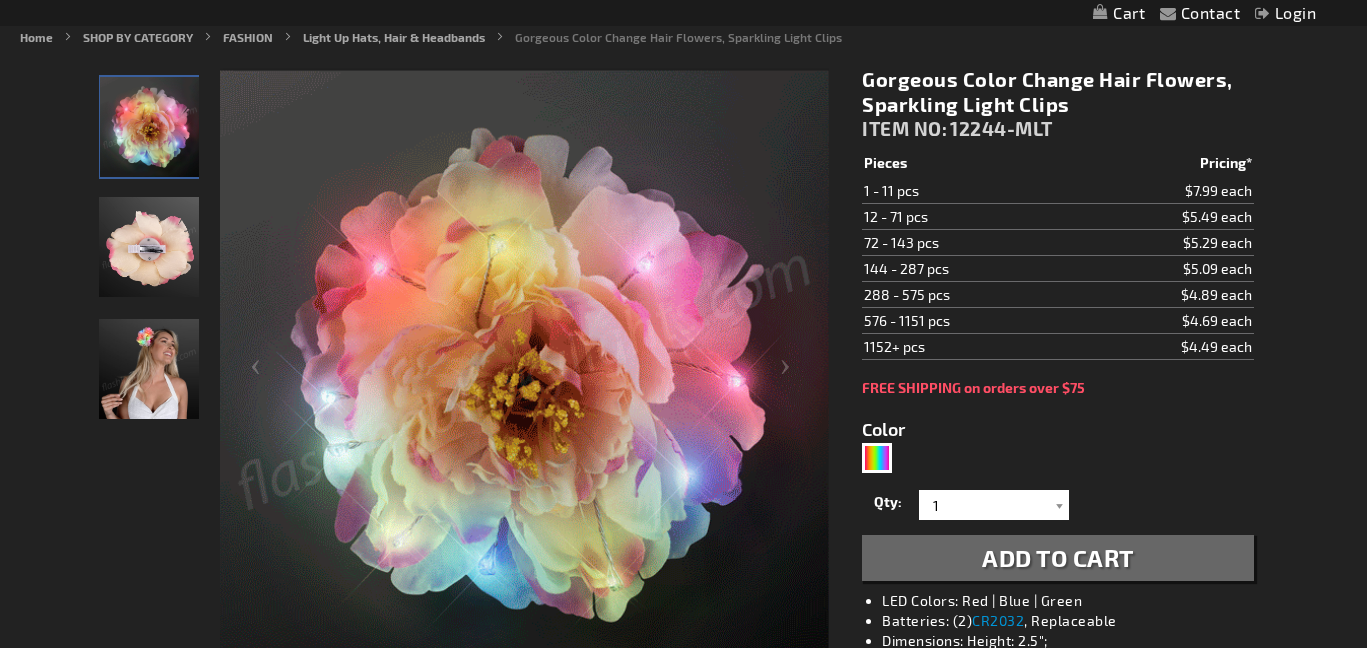 scroll, scrollTop: 0, scrollLeft: 0, axis: both 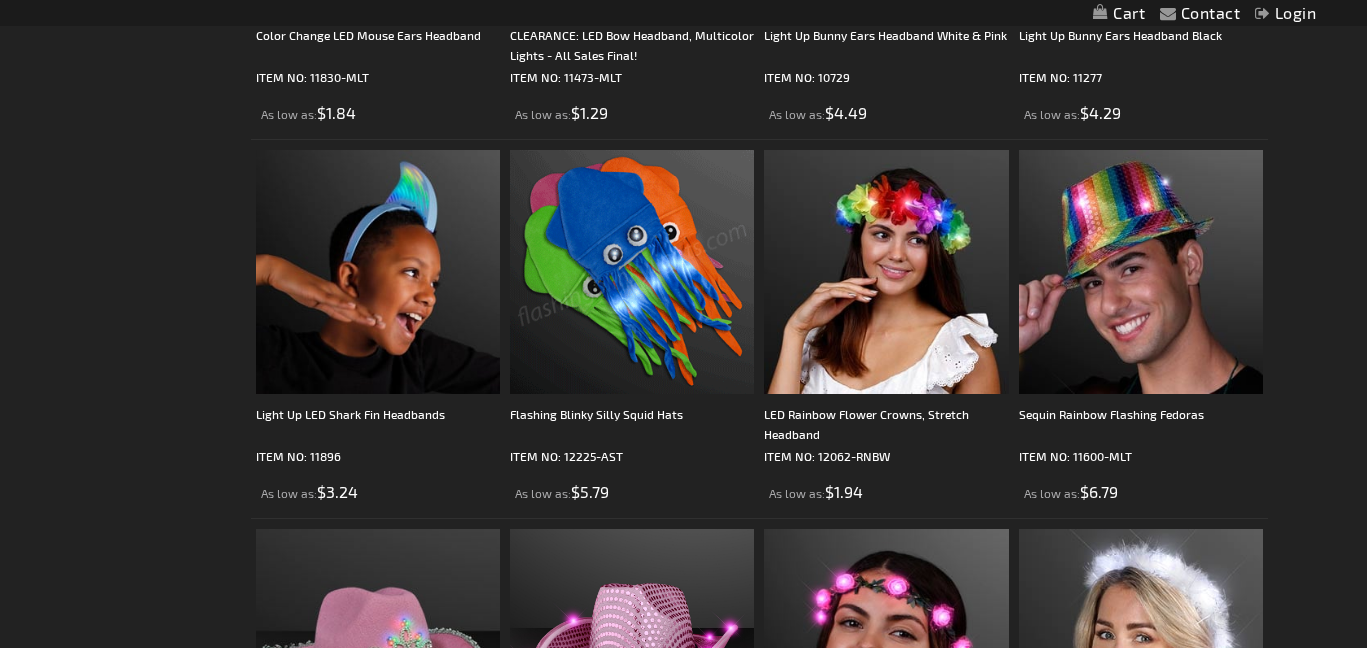 click at bounding box center (632, 272) 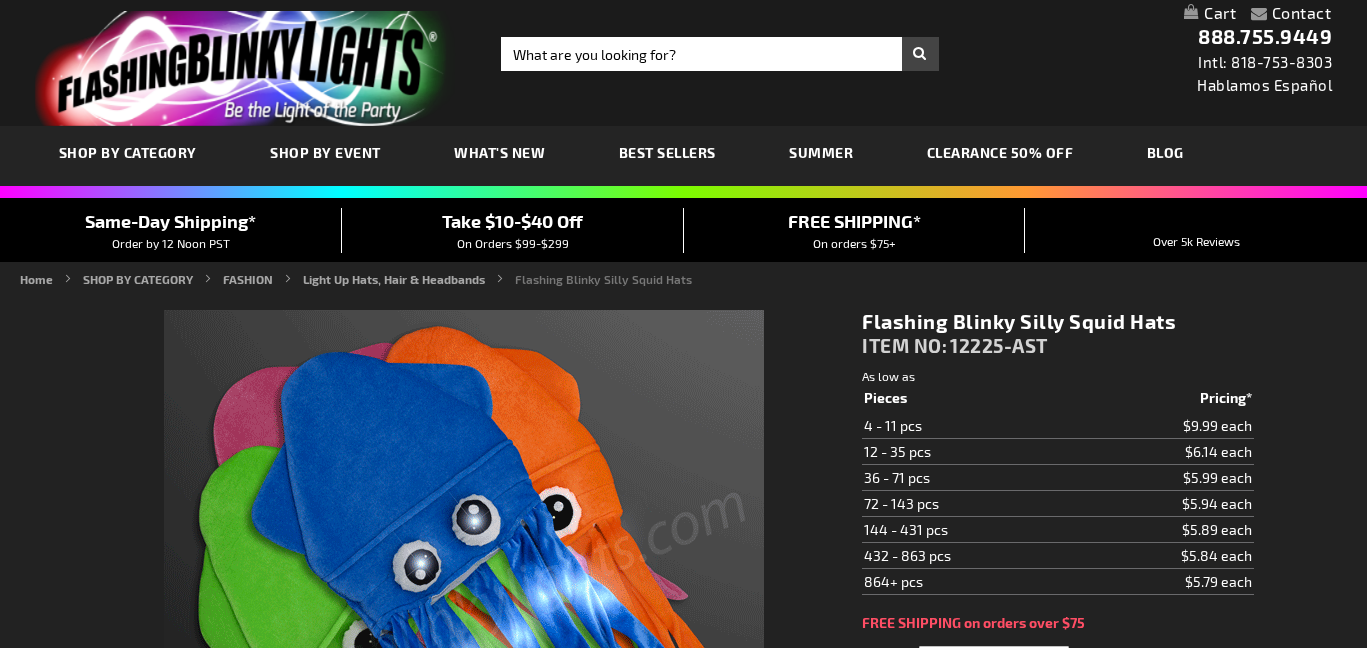 scroll, scrollTop: 0, scrollLeft: 0, axis: both 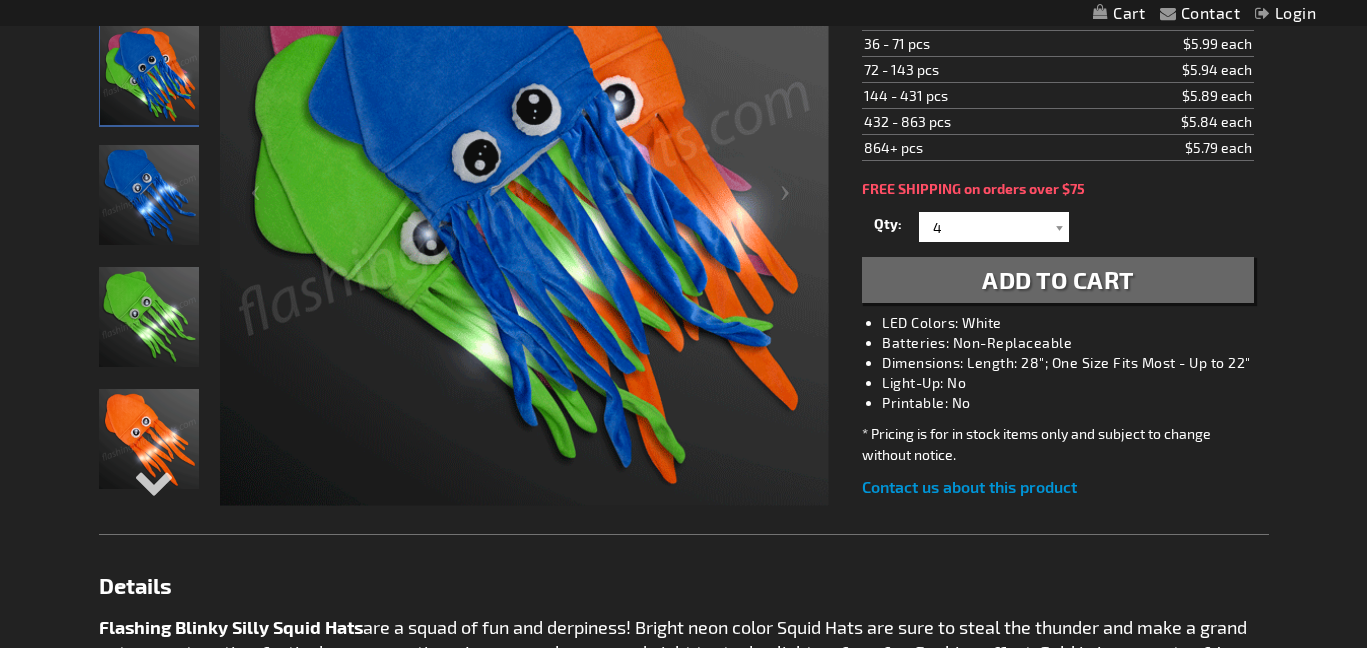 click at bounding box center (524, 201) 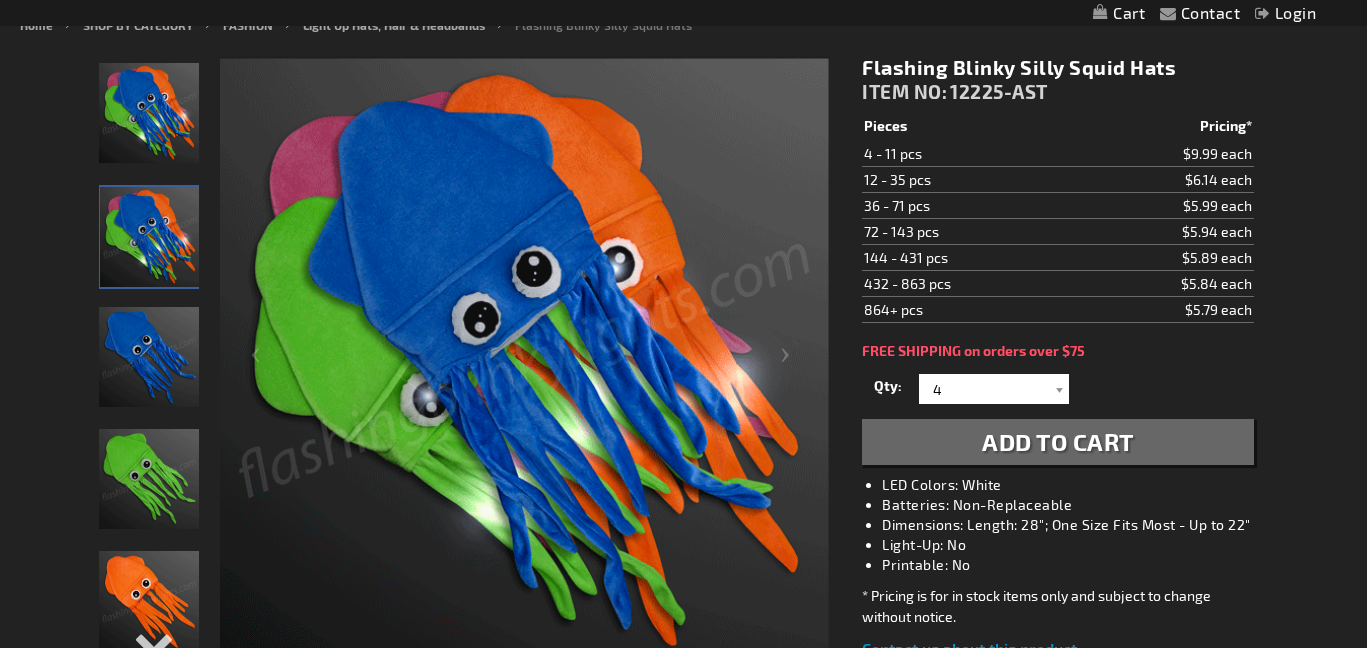 scroll, scrollTop: 0, scrollLeft: 0, axis: both 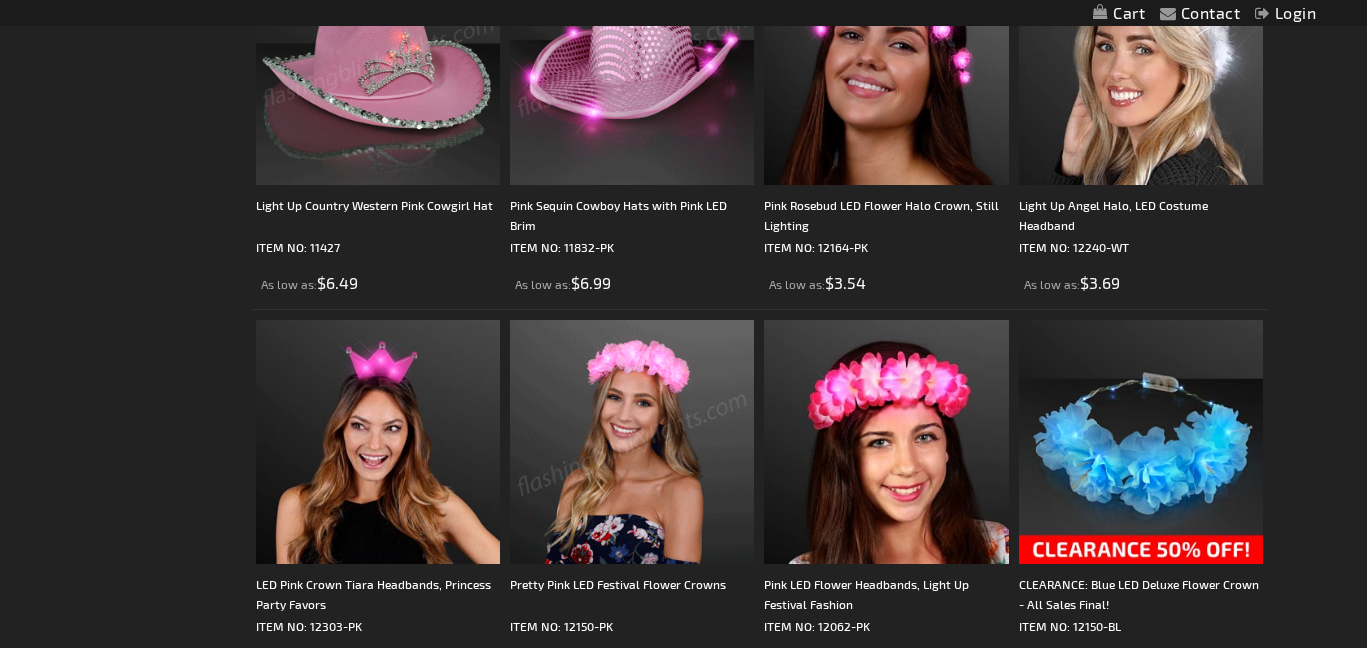 click at bounding box center [378, 63] 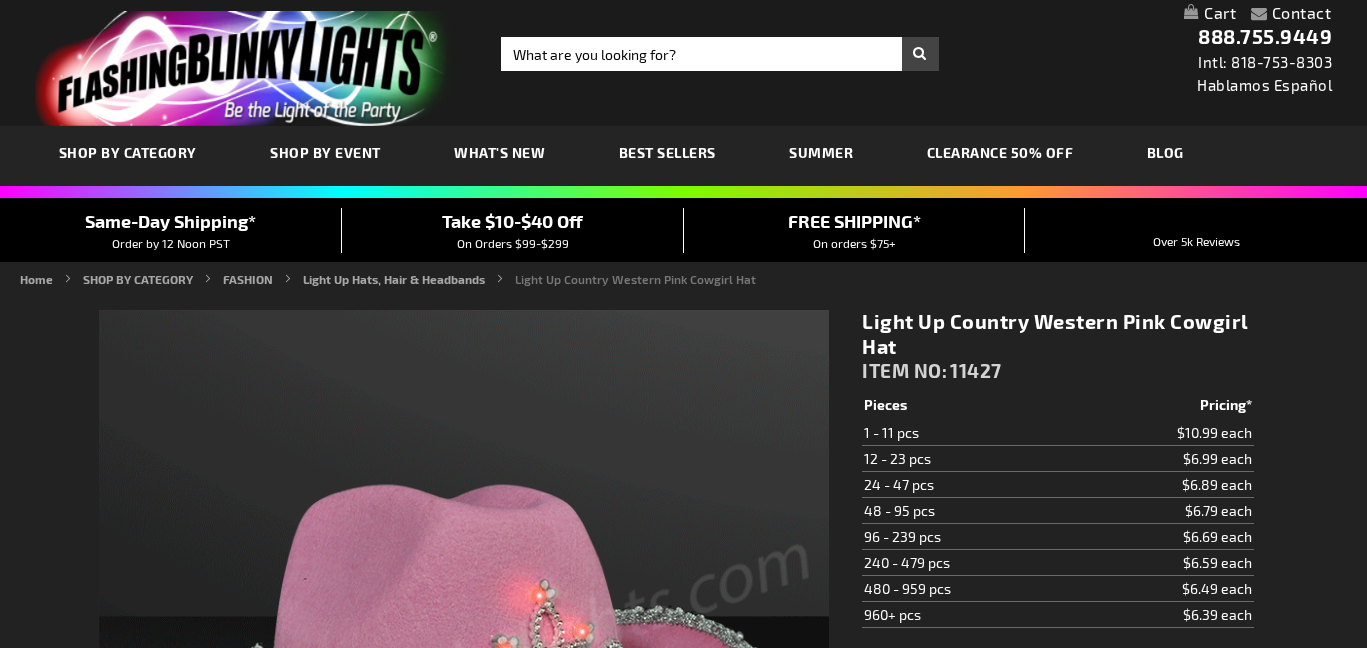 scroll, scrollTop: 88, scrollLeft: 0, axis: vertical 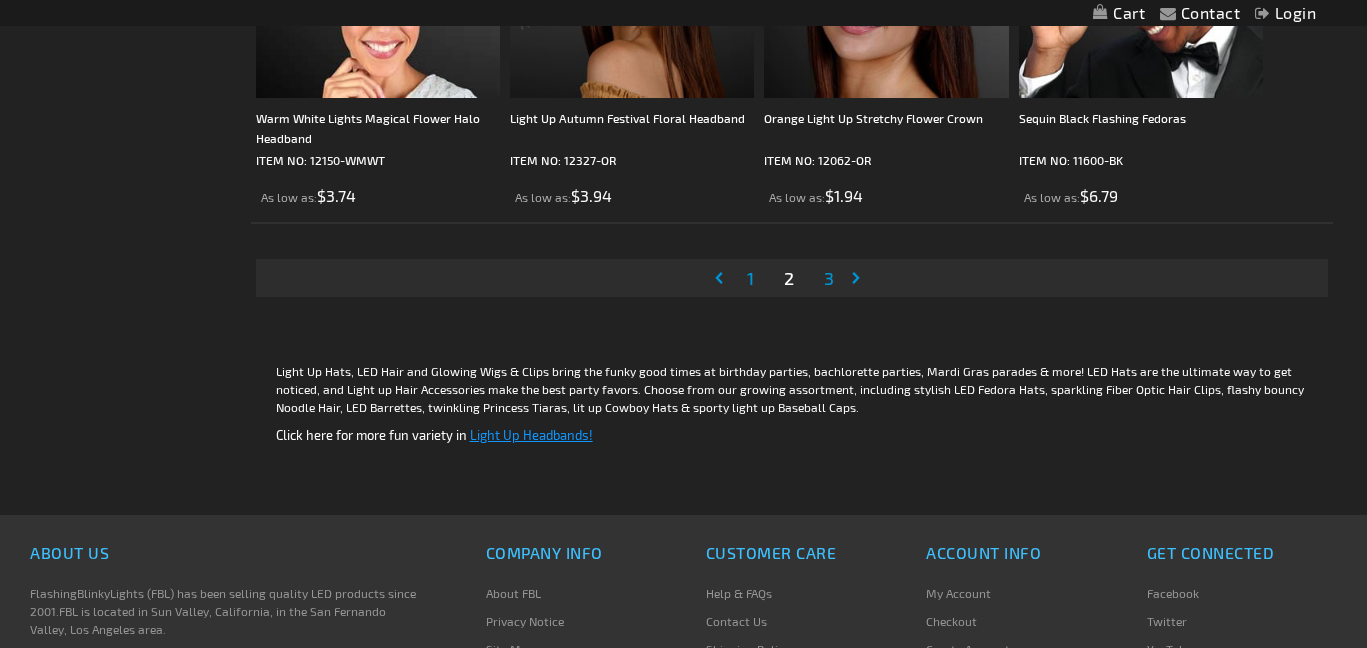 click on "Page
Next" at bounding box center [860, 278] 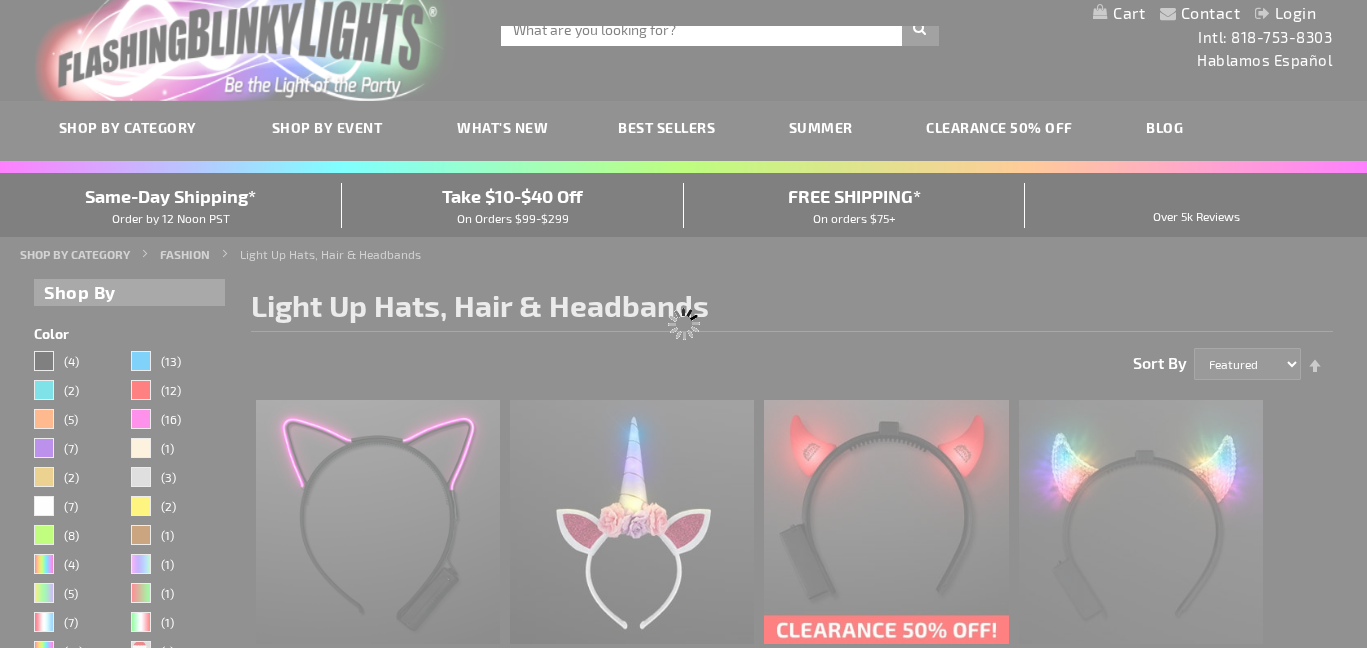scroll, scrollTop: 0, scrollLeft: 0, axis: both 